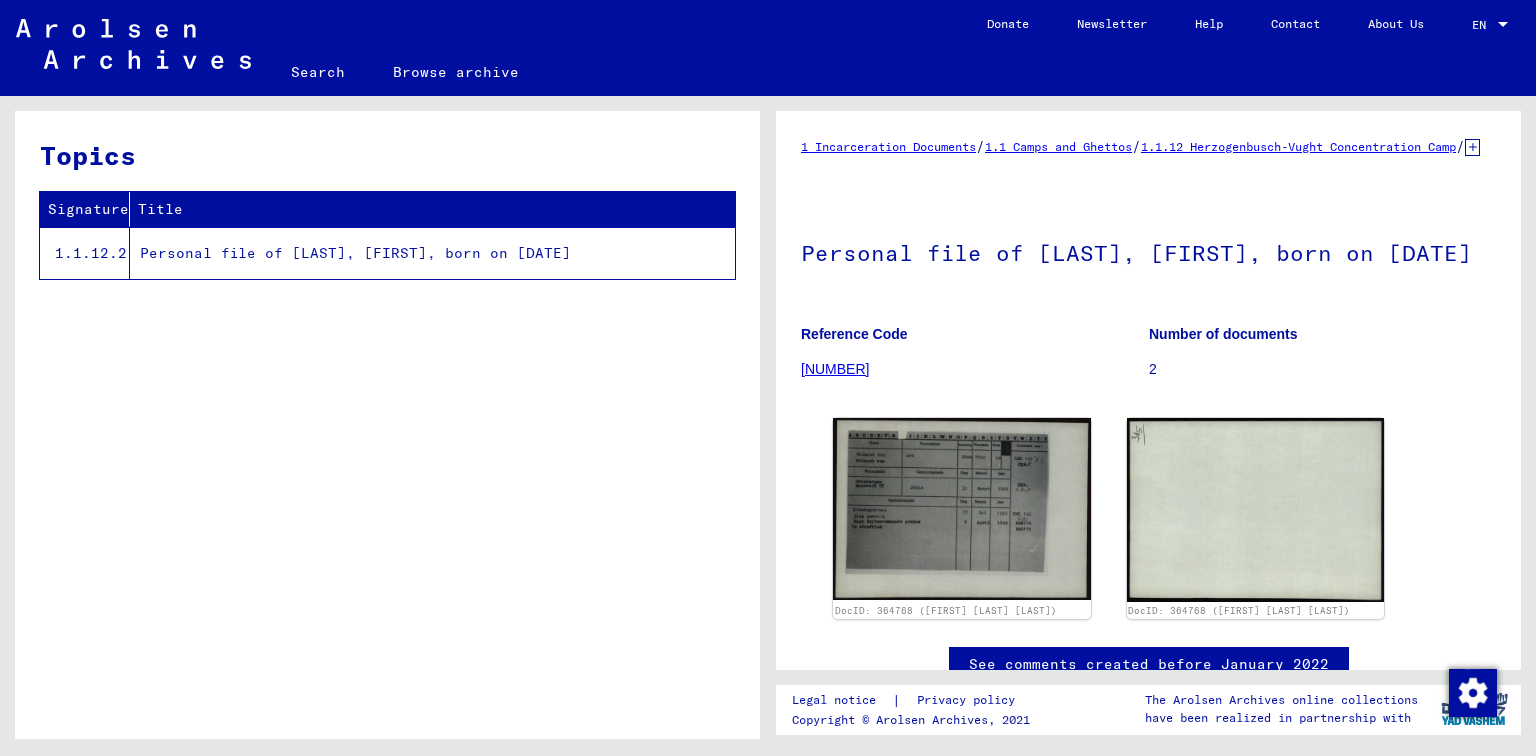 scroll, scrollTop: 0, scrollLeft: 0, axis: both 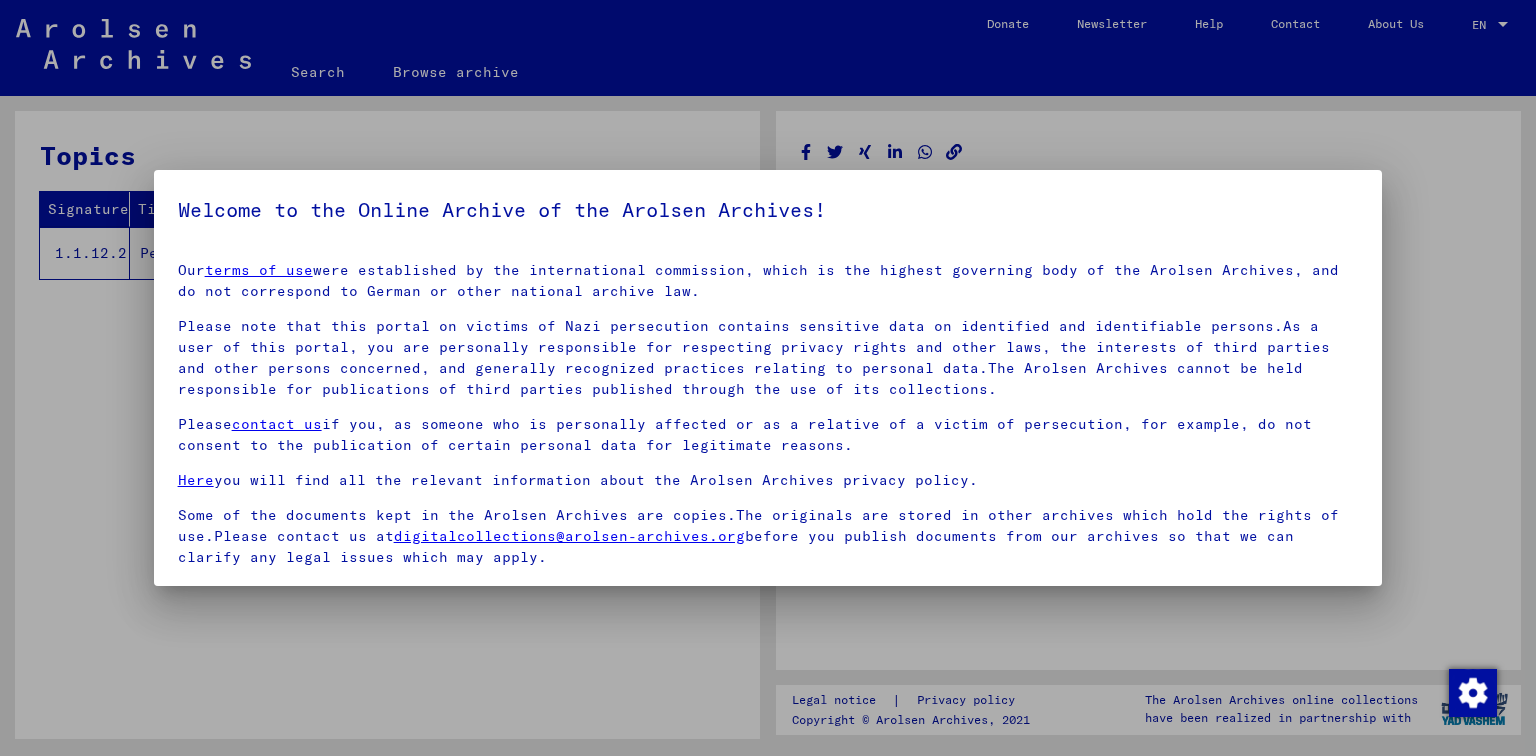 click at bounding box center [768, 378] 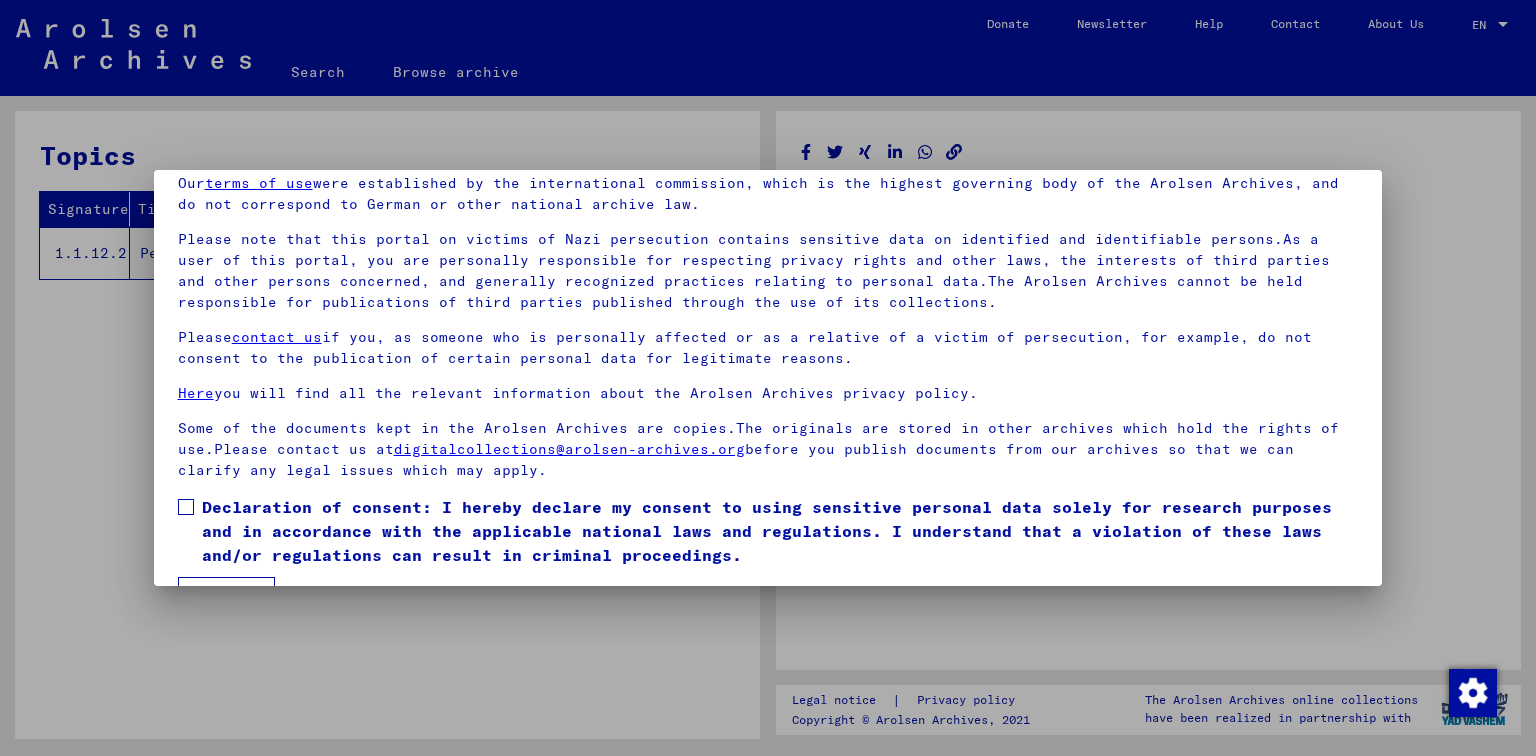 scroll, scrollTop: 140, scrollLeft: 0, axis: vertical 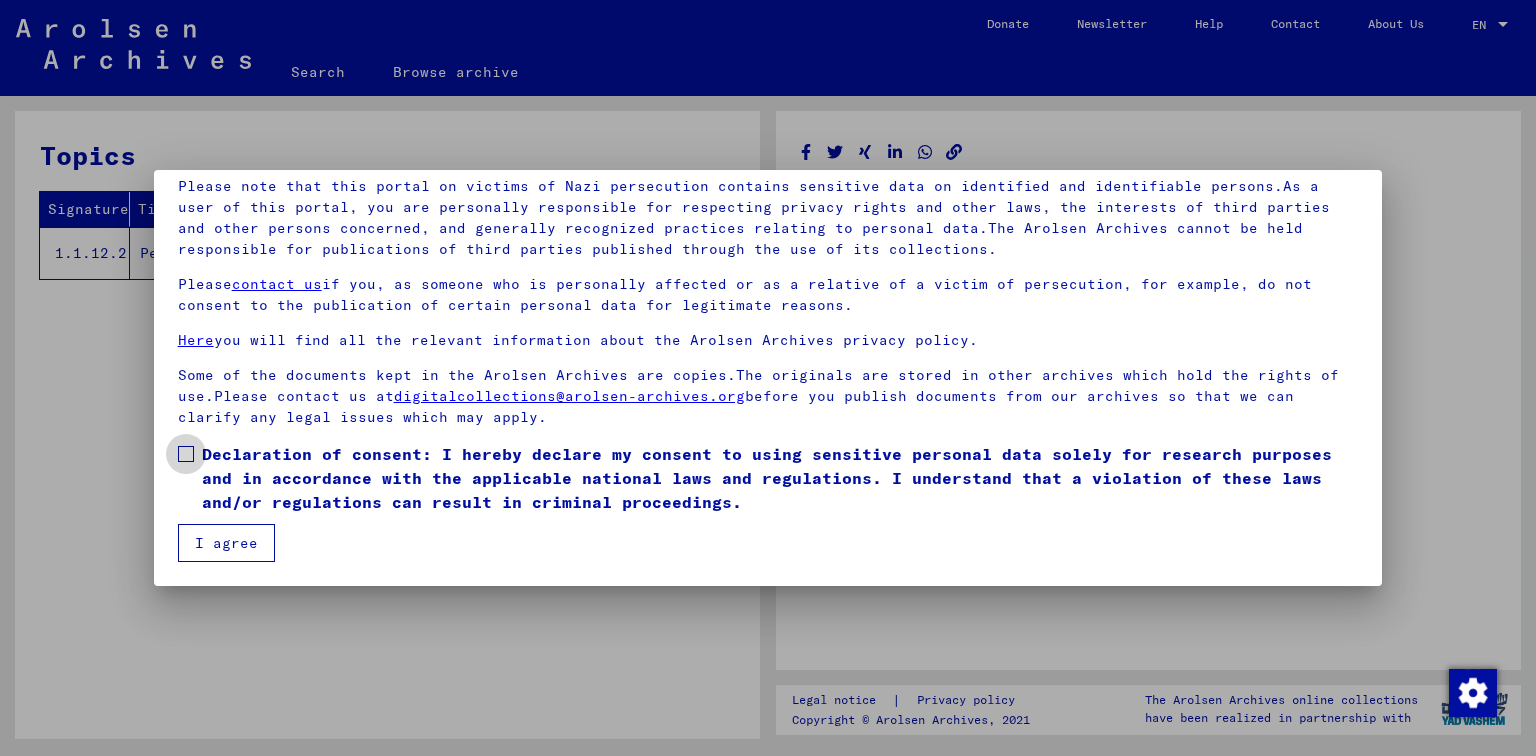 click at bounding box center (186, 454) 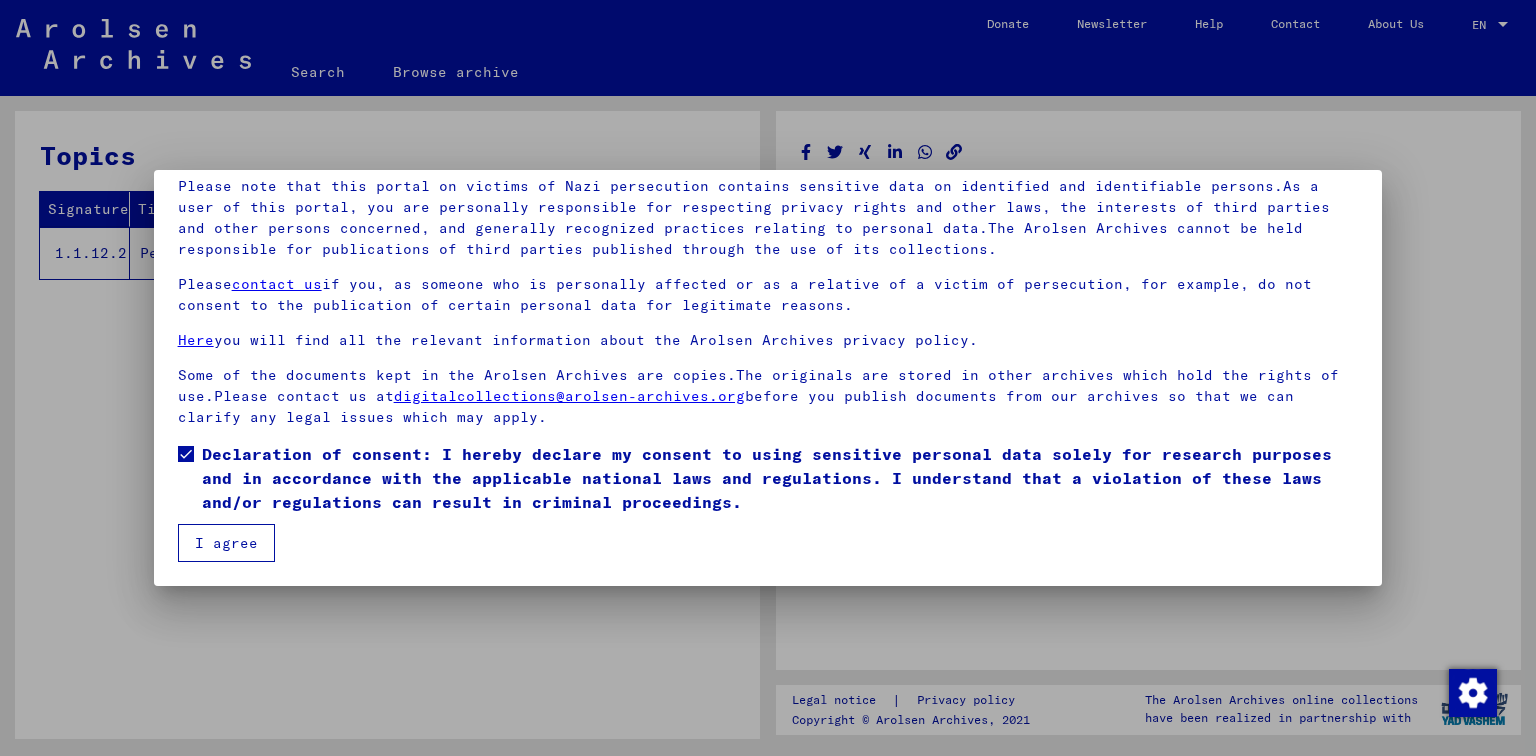 click on "I agree" at bounding box center [226, 543] 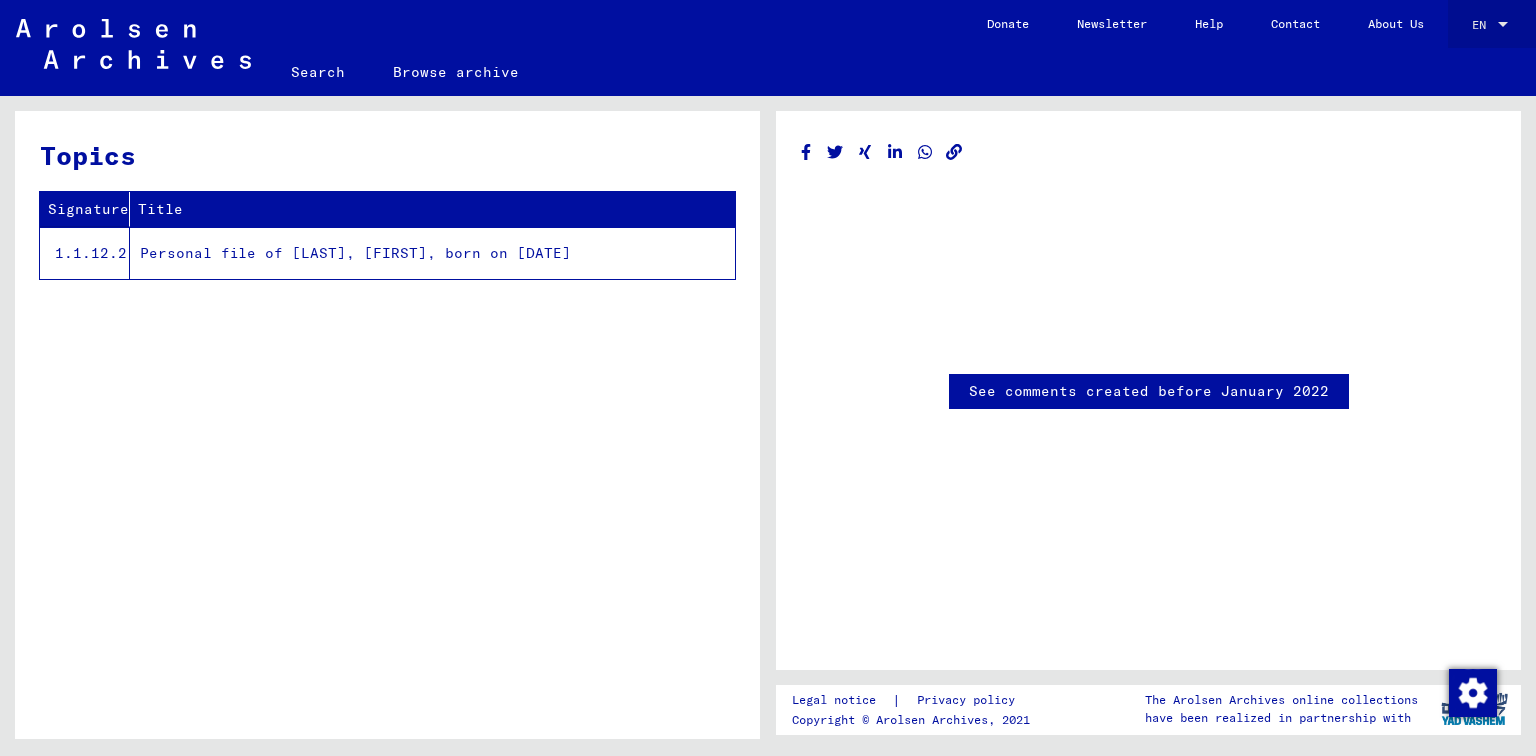 click at bounding box center (1503, 25) 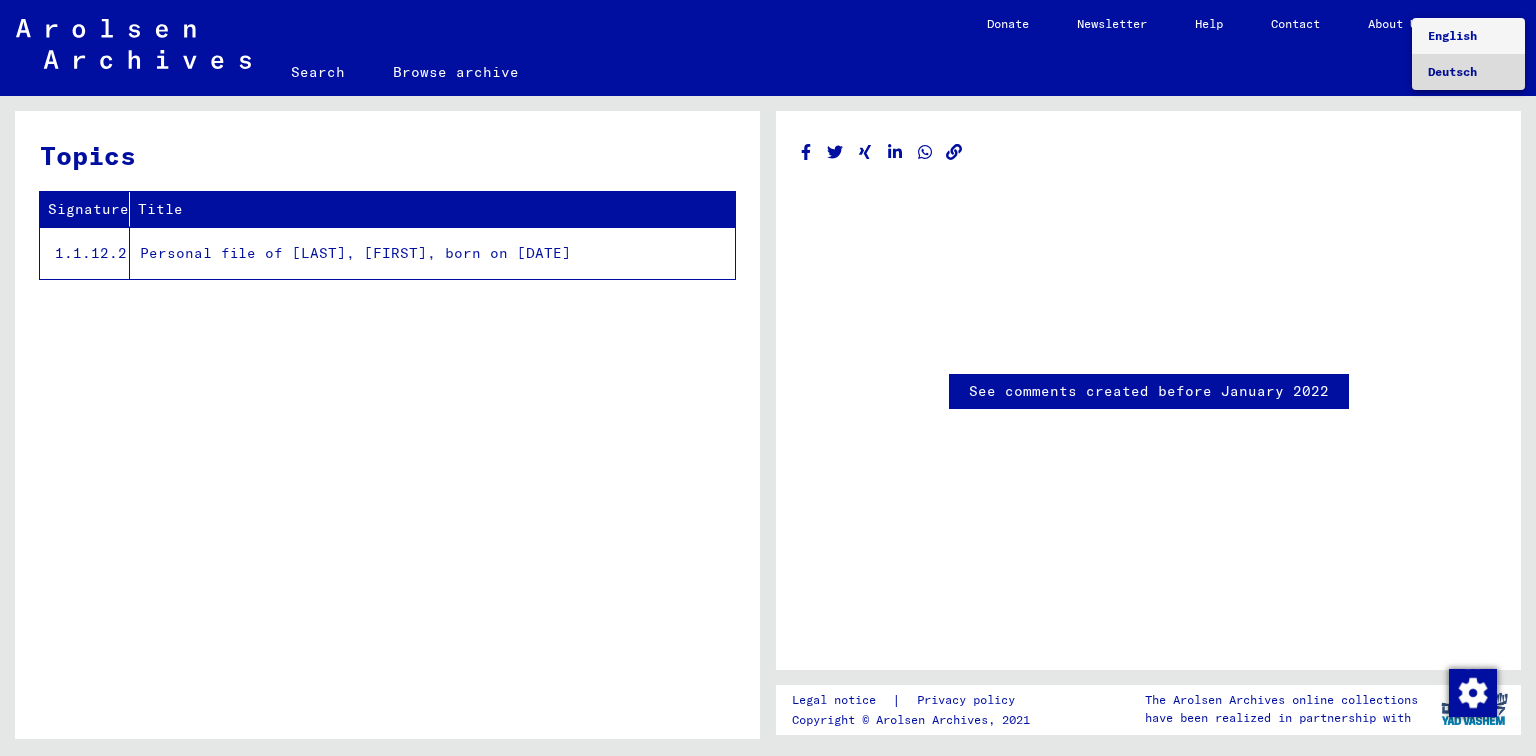 click on "Deutsch" at bounding box center [1452, 71] 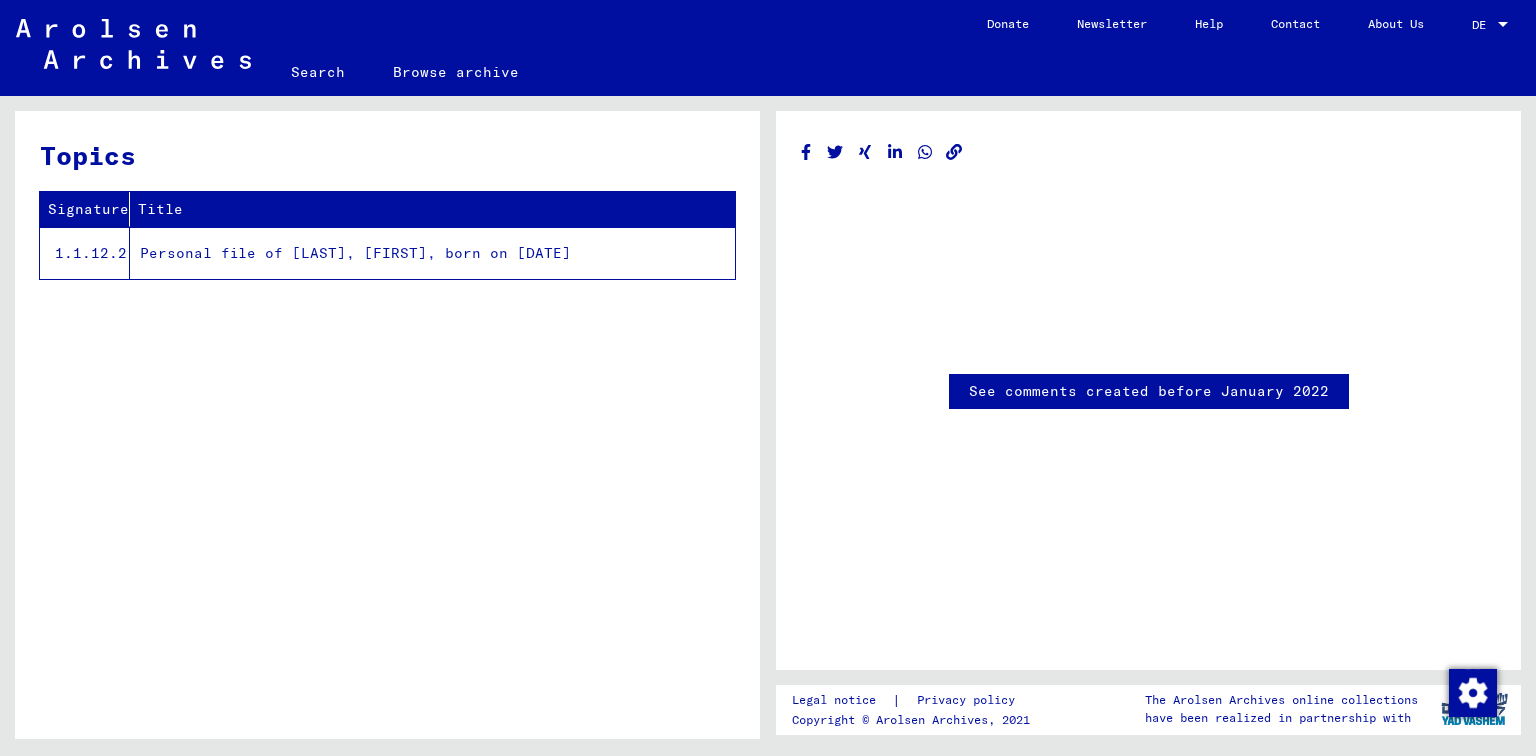 click on "Search   Browse archive   Detailed questions/information about the documents? Send us an inquiry for free.  Donate Newsletter Help Contact About Us  DE  DE" 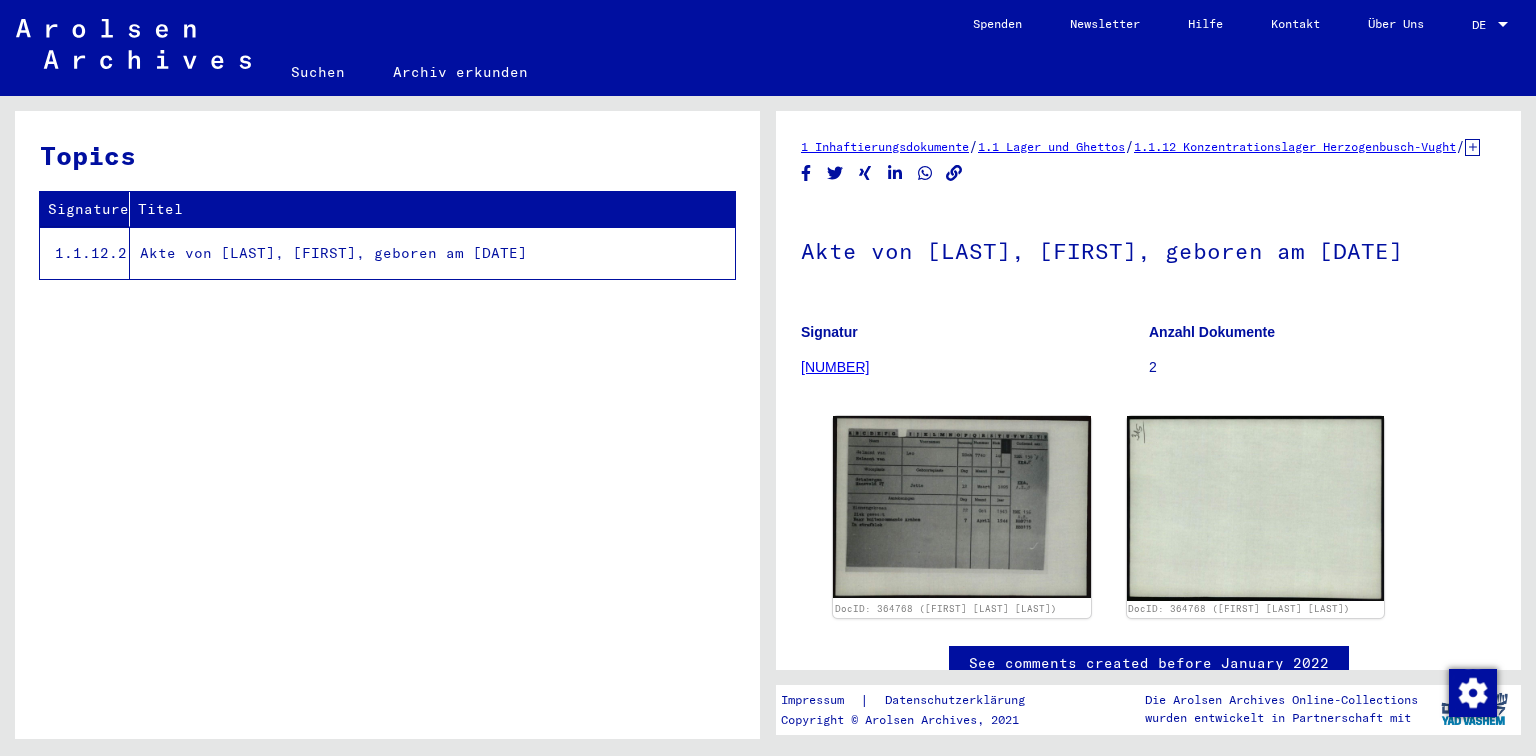 scroll, scrollTop: 0, scrollLeft: 0, axis: both 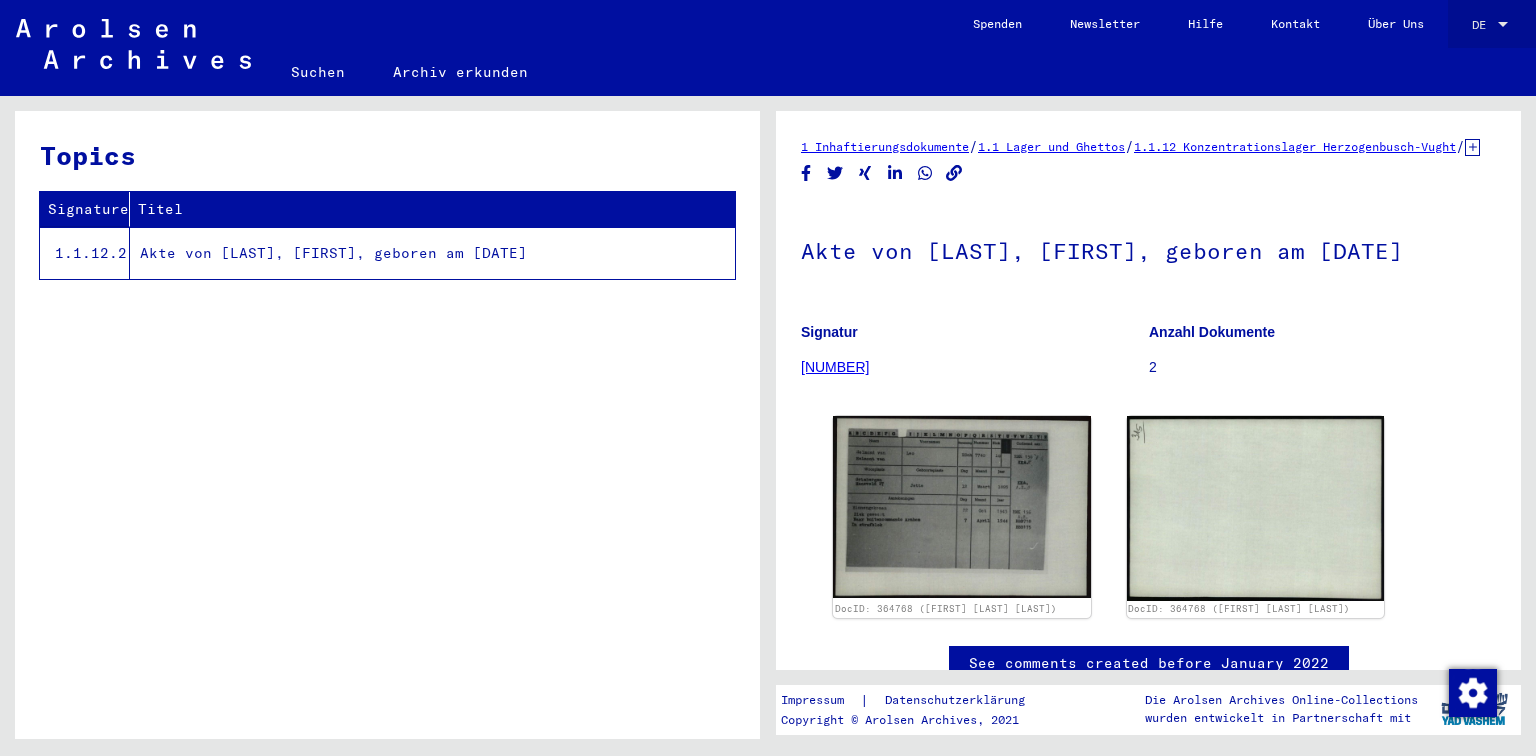 click on "DE  DE" 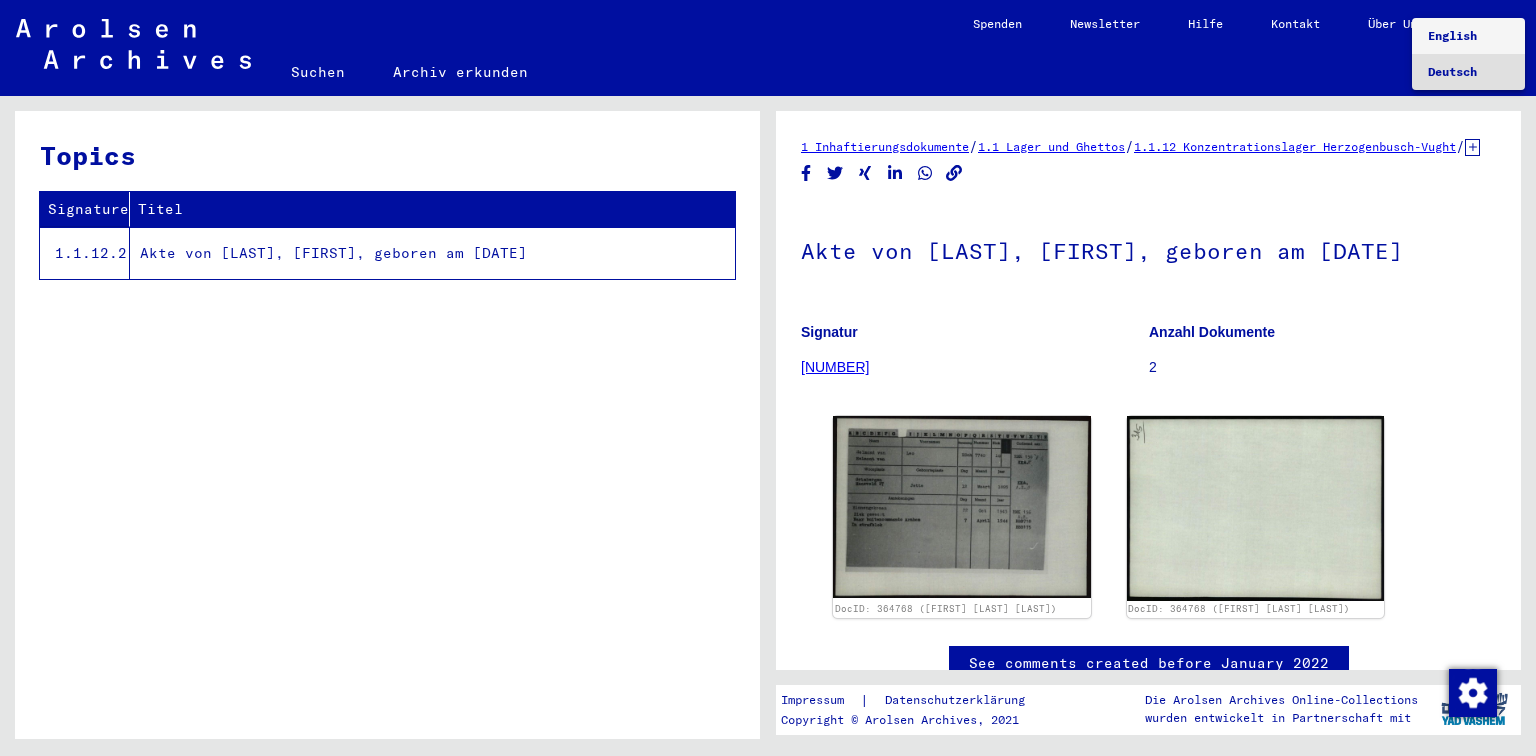 click on "English" at bounding box center [1468, 36] 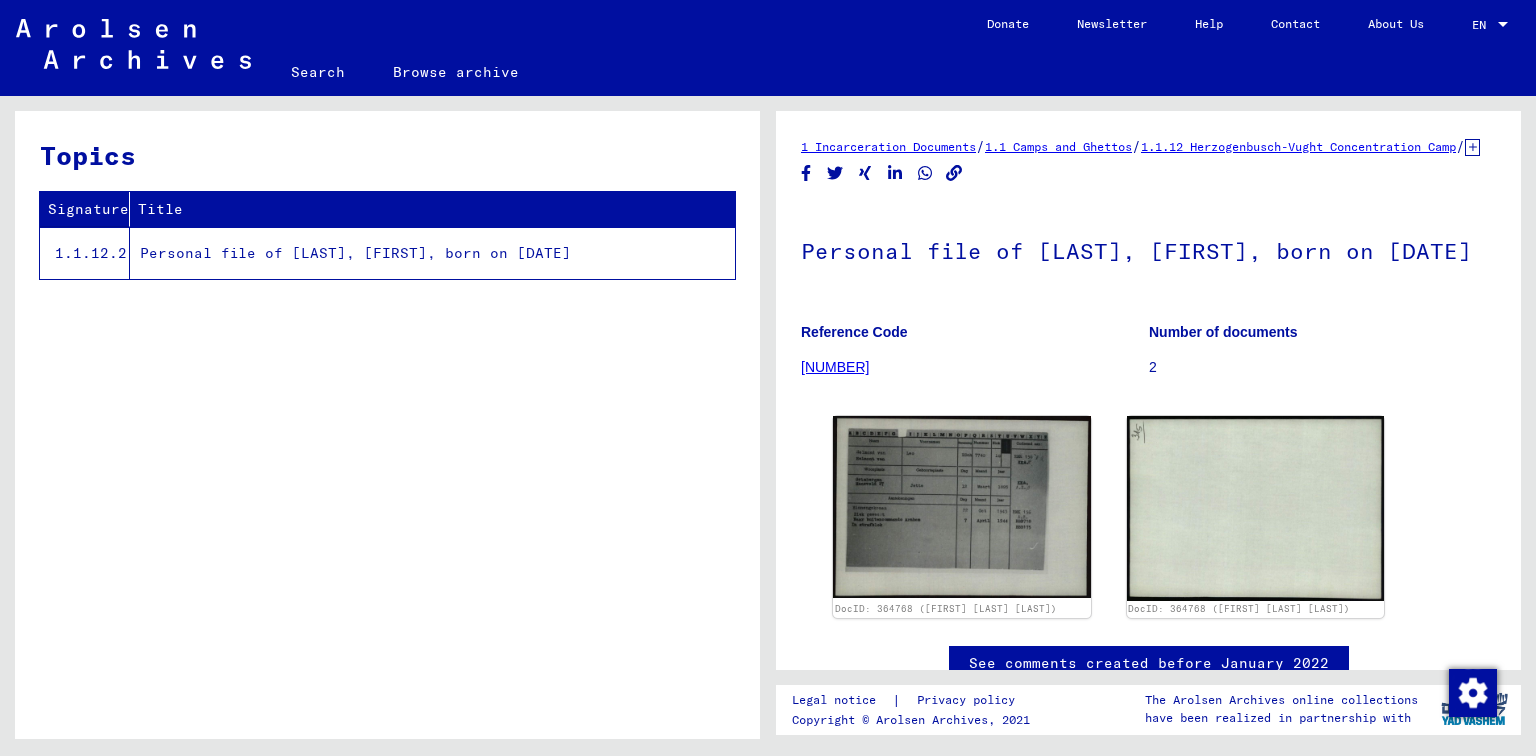 drag, startPoint x: 226, startPoint y: 88, endPoint x: 212, endPoint y: 78, distance: 17.20465 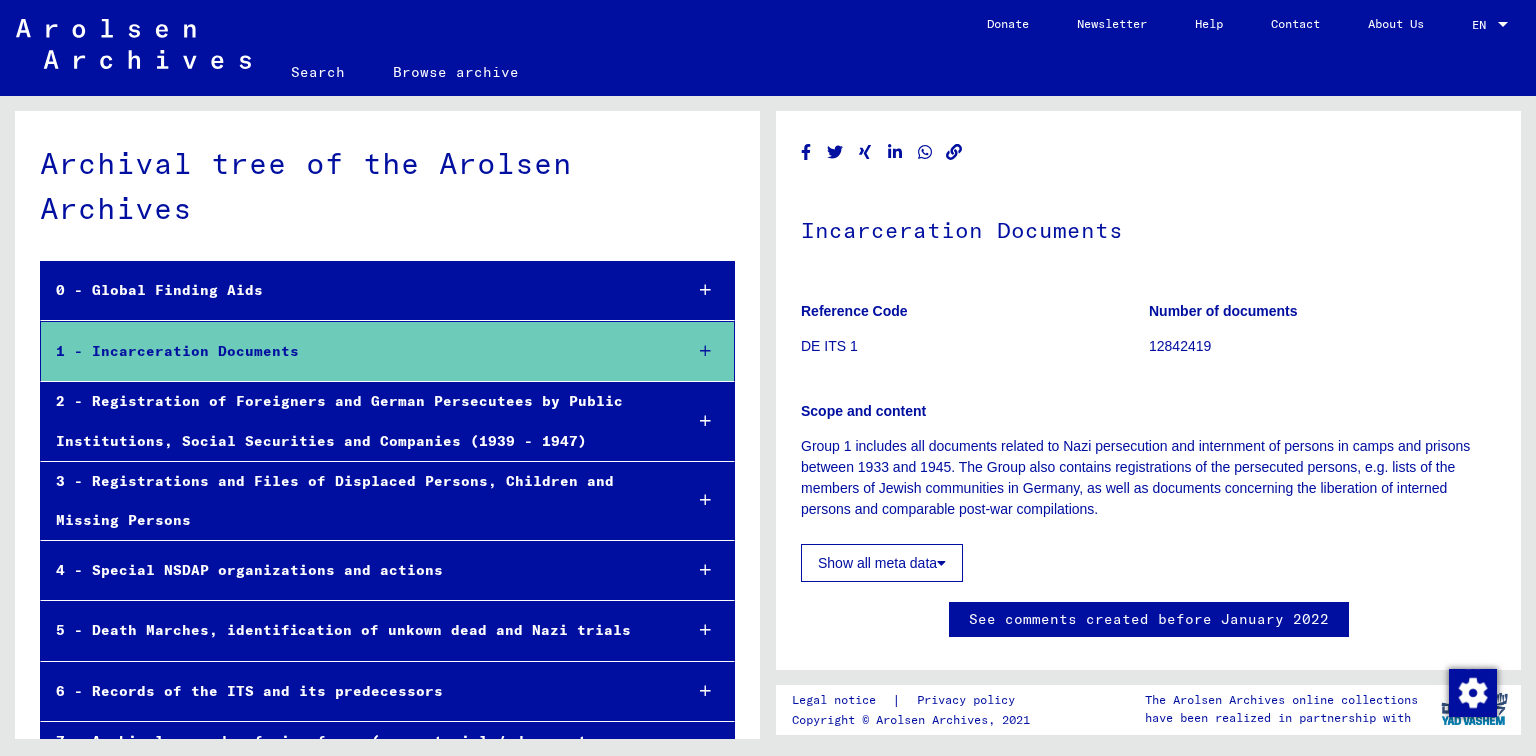scroll, scrollTop: 0, scrollLeft: 0, axis: both 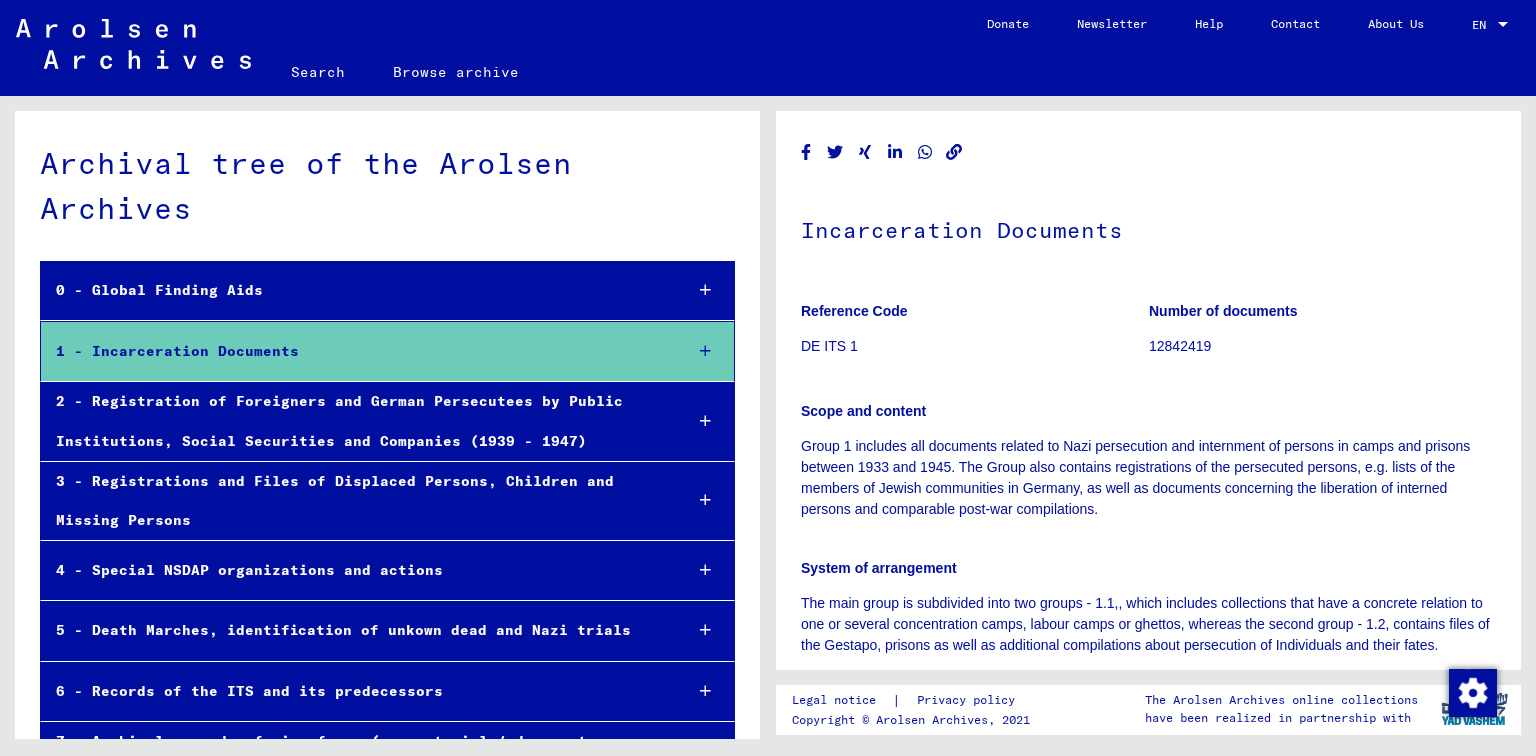 click at bounding box center [705, 351] 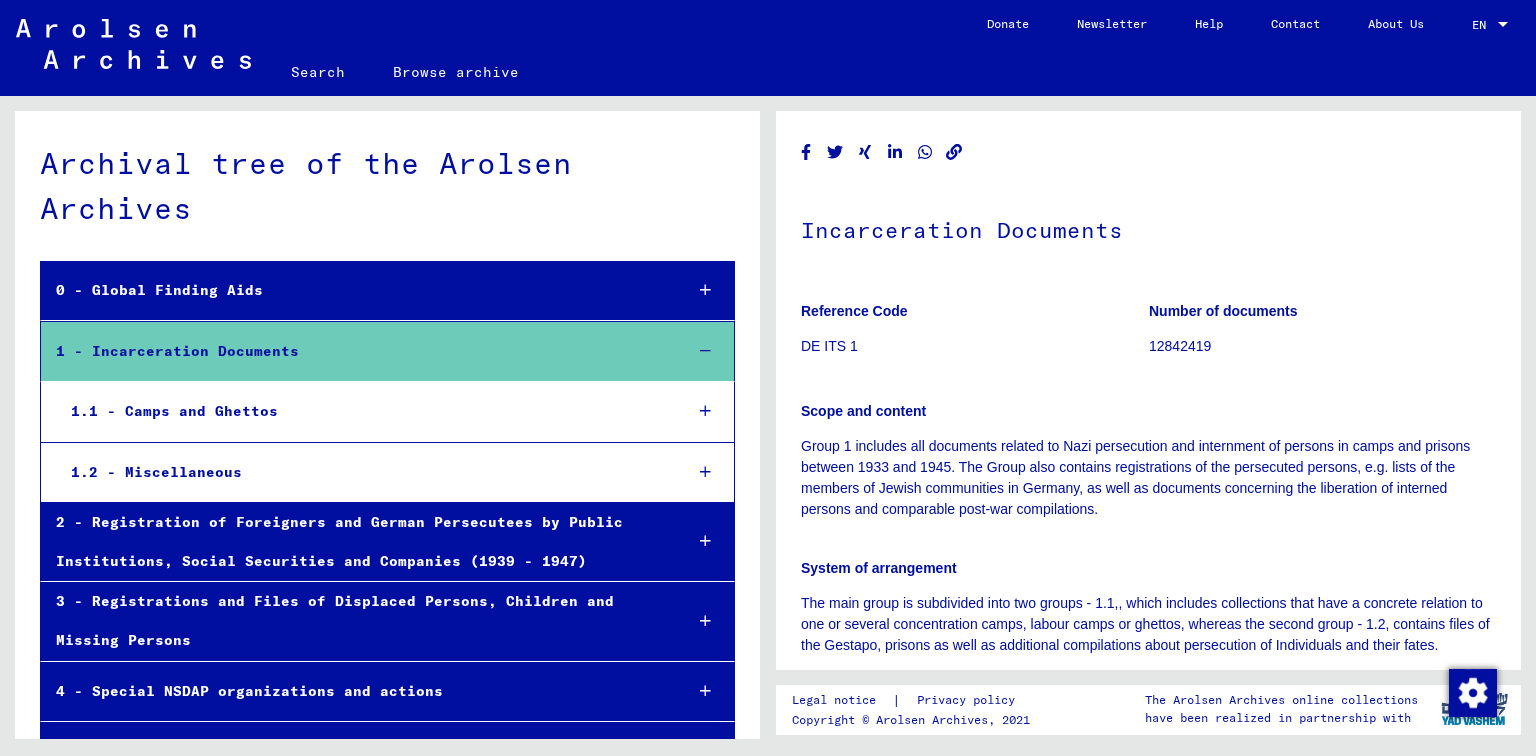 click at bounding box center [705, 411] 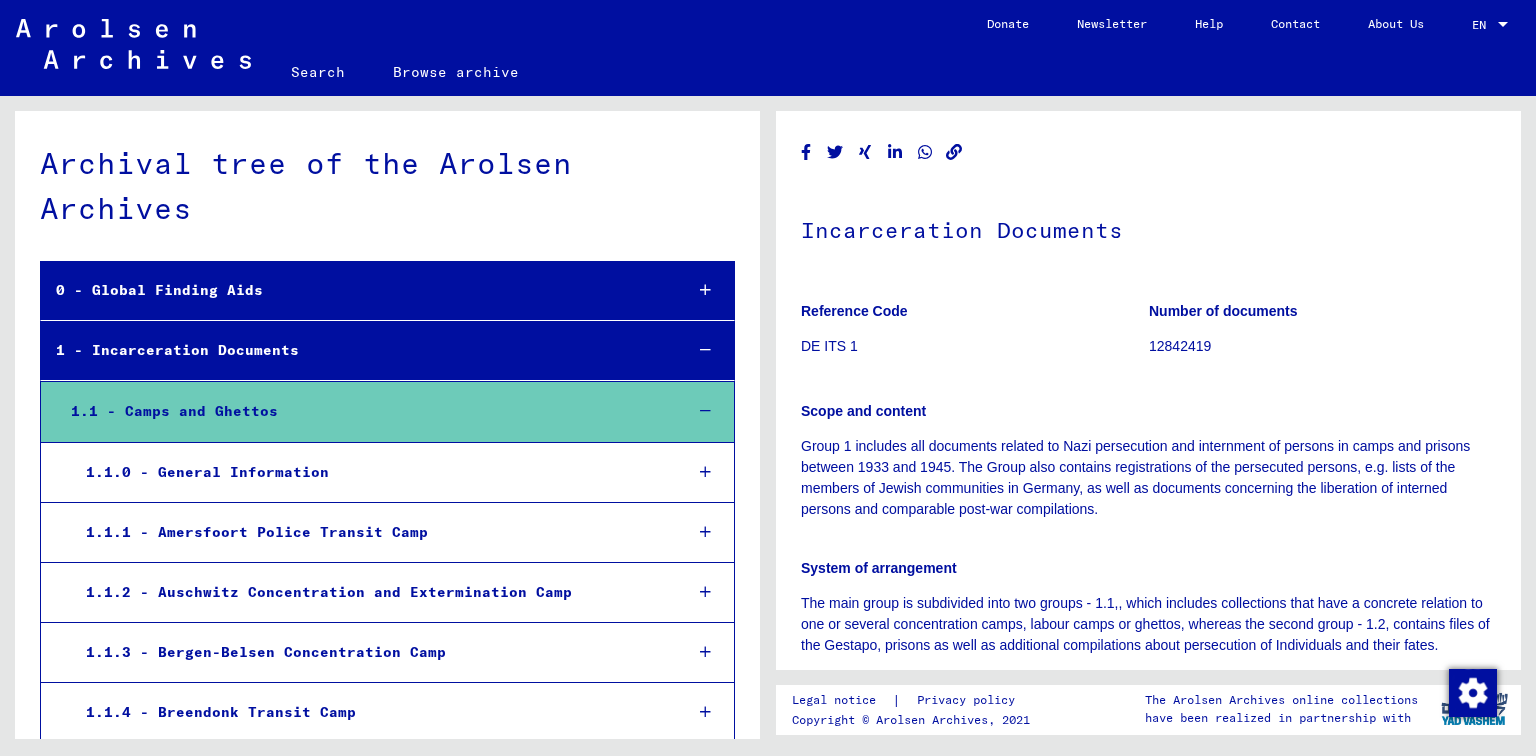 click at bounding box center (705, 472) 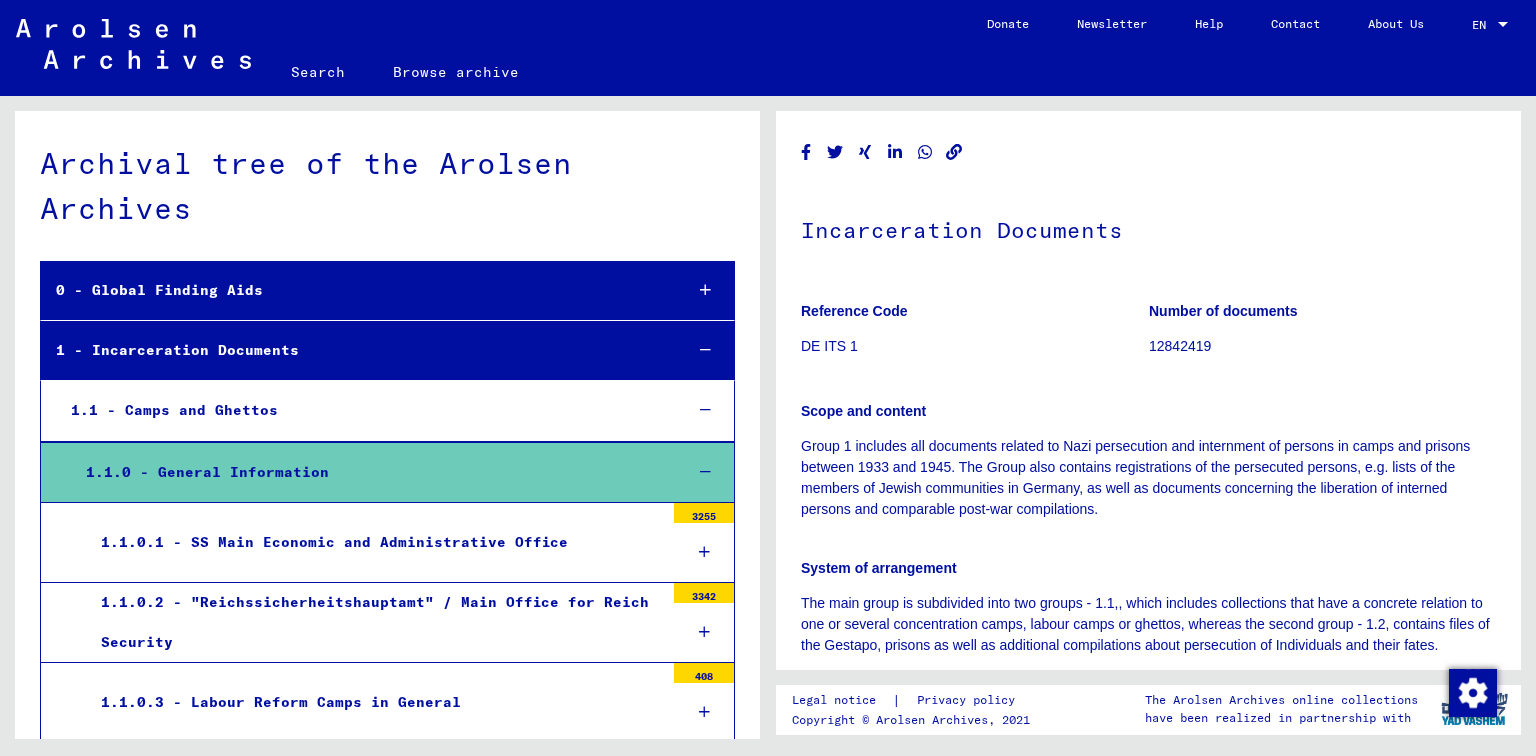 click at bounding box center (704, 552) 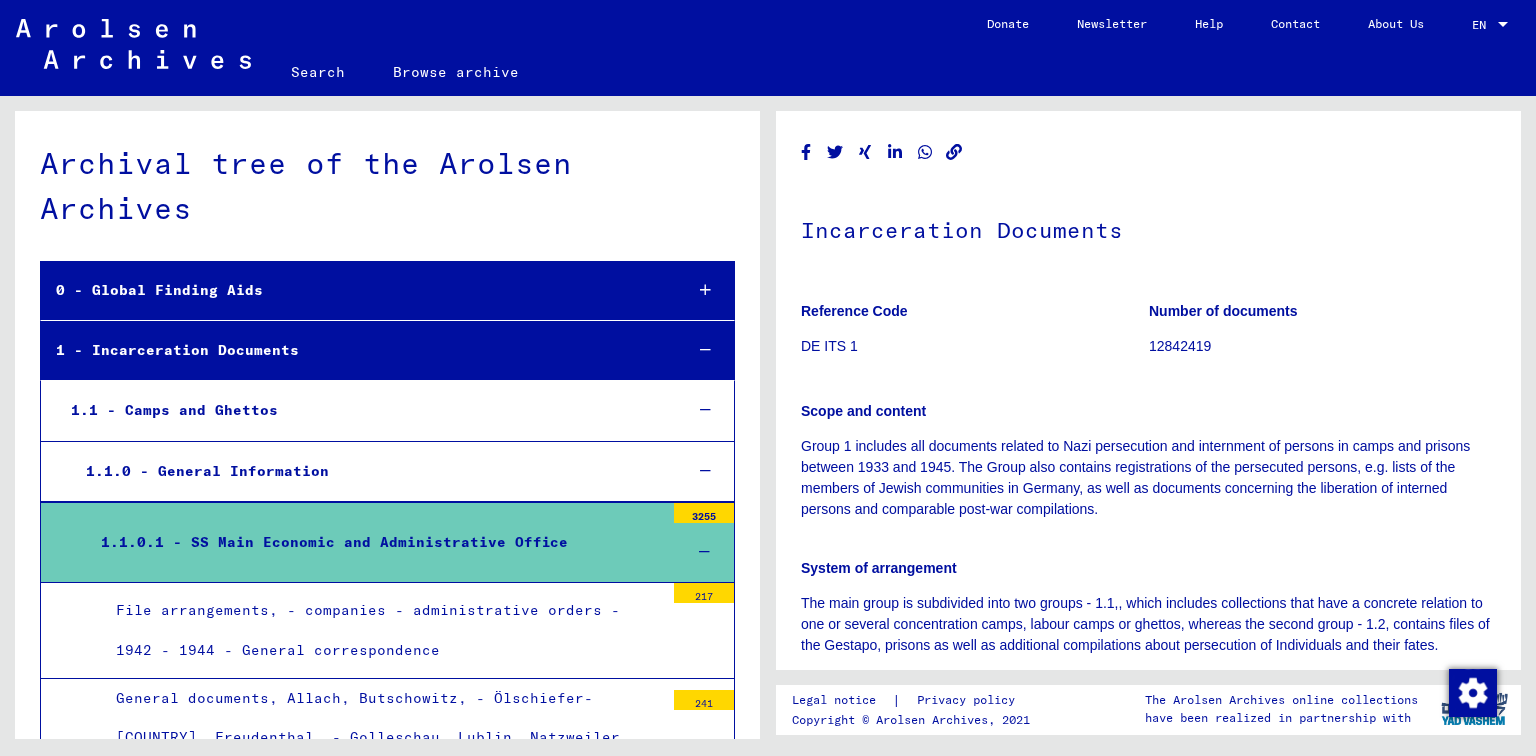 click on "3255" at bounding box center (704, 513) 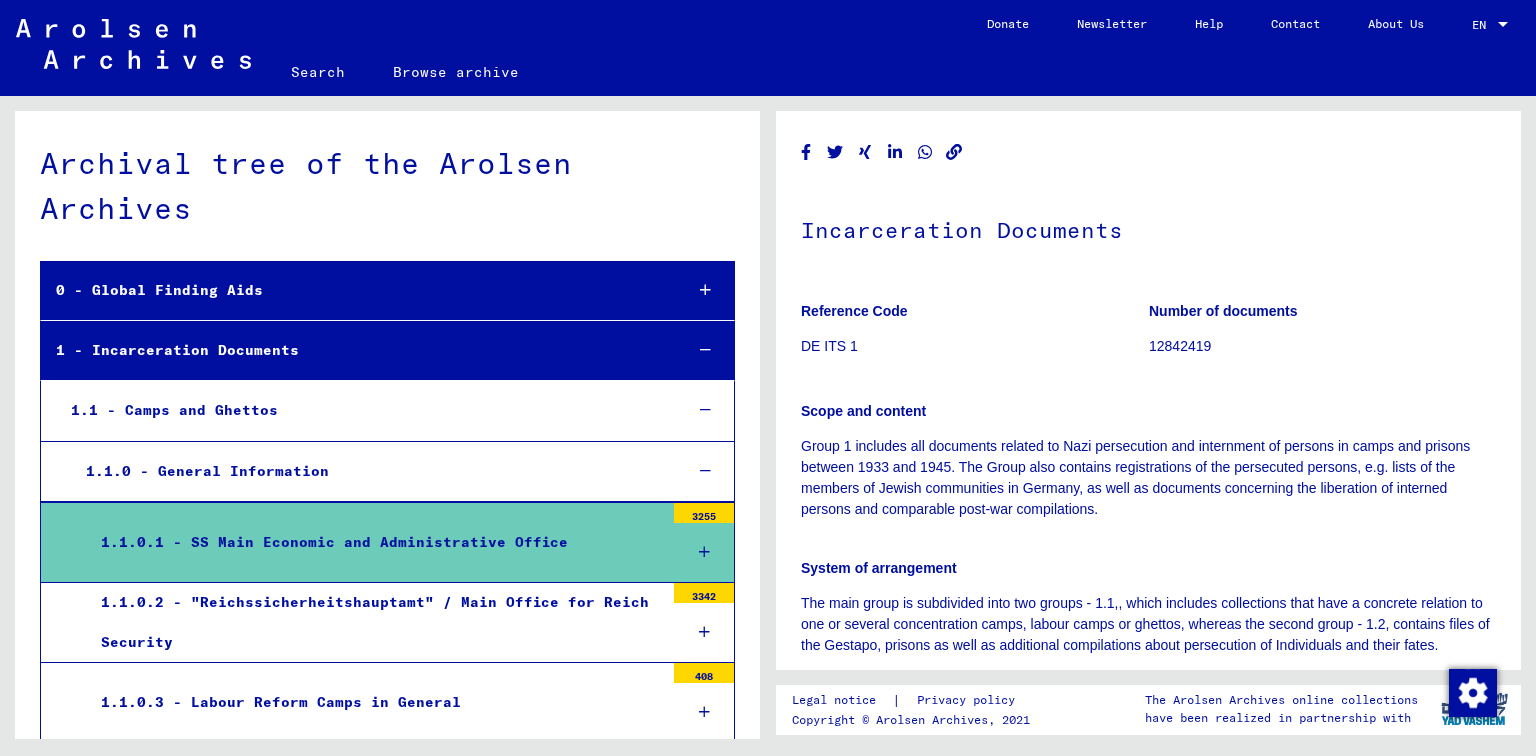 click at bounding box center [704, 552] 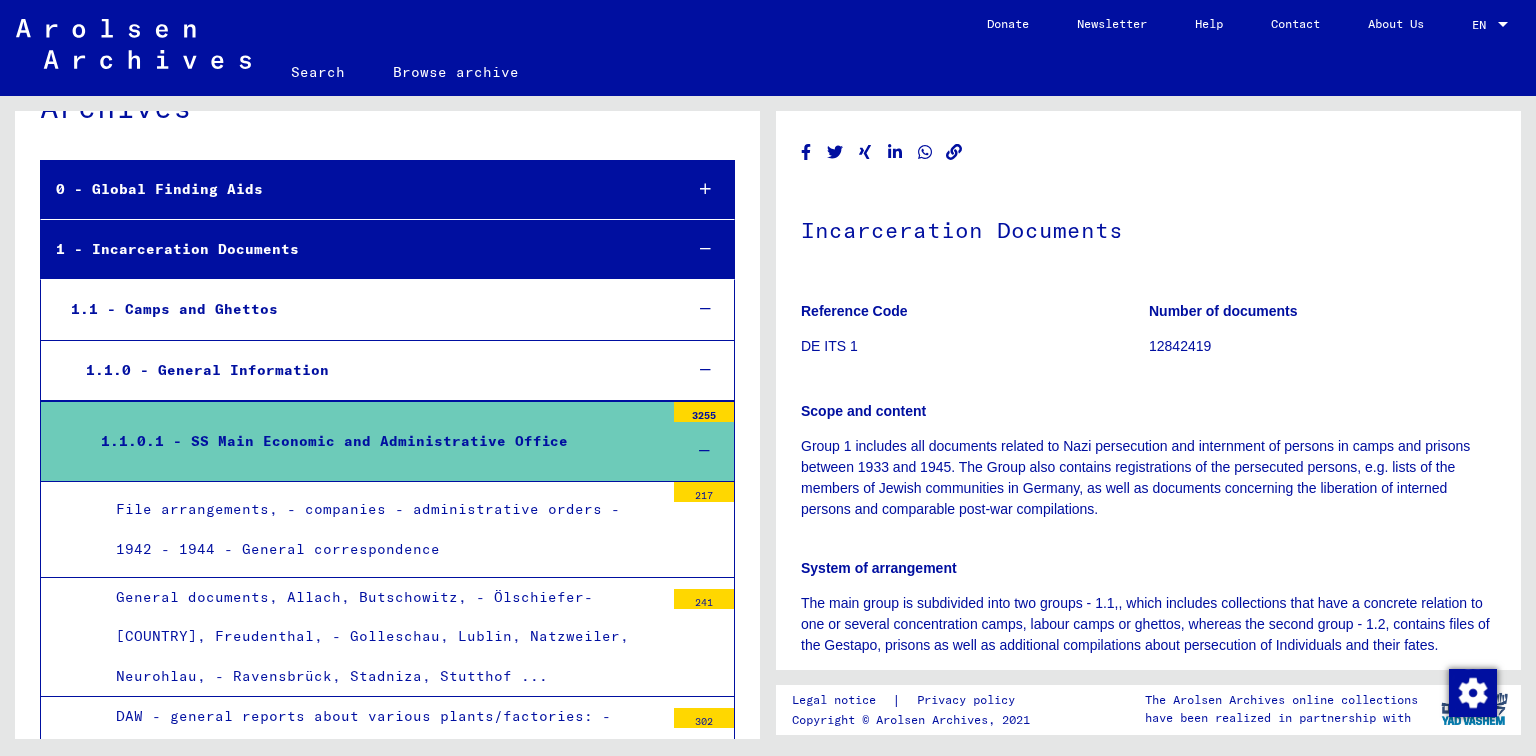 scroll, scrollTop: 112, scrollLeft: 0, axis: vertical 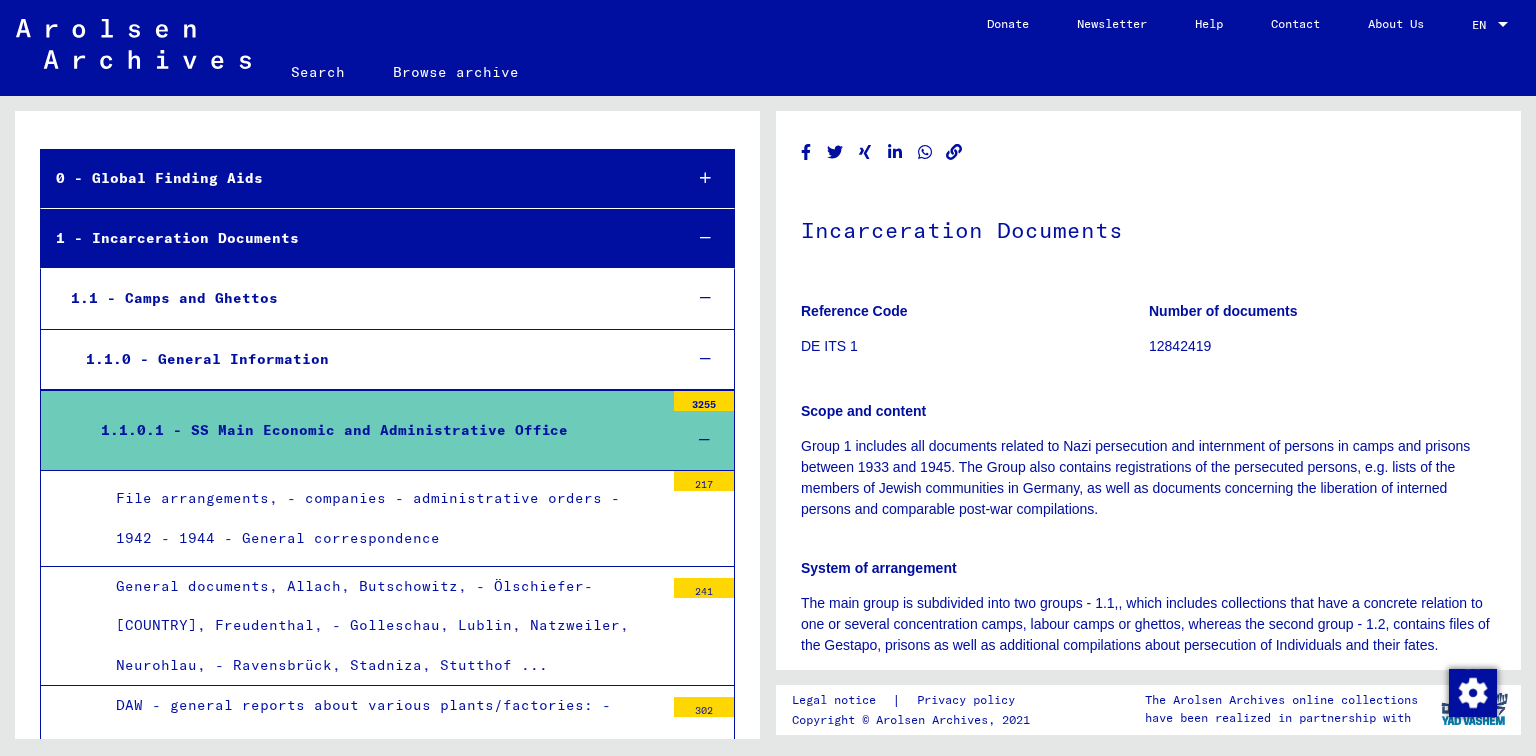 click on "217" at bounding box center [704, 481] 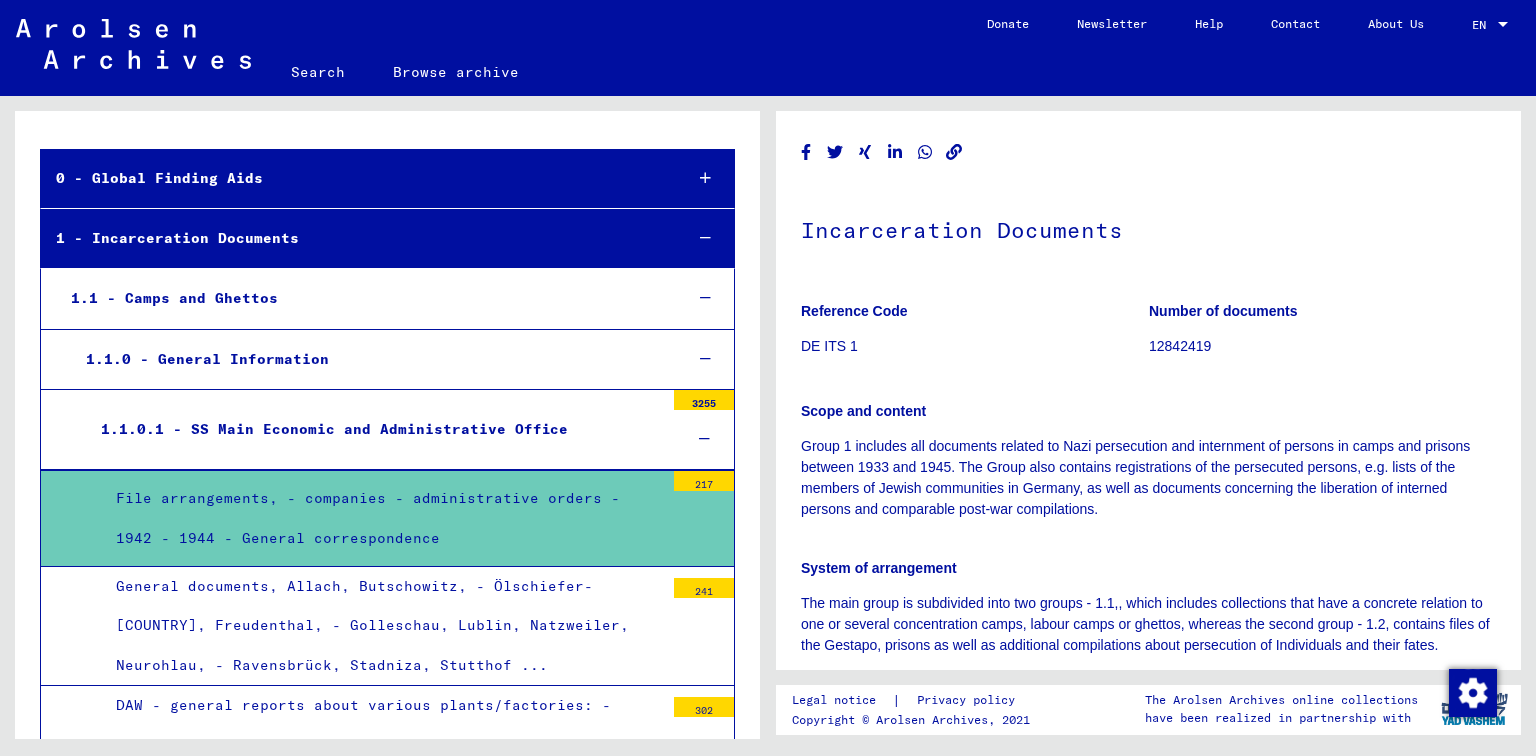 click on "217" at bounding box center [704, 481] 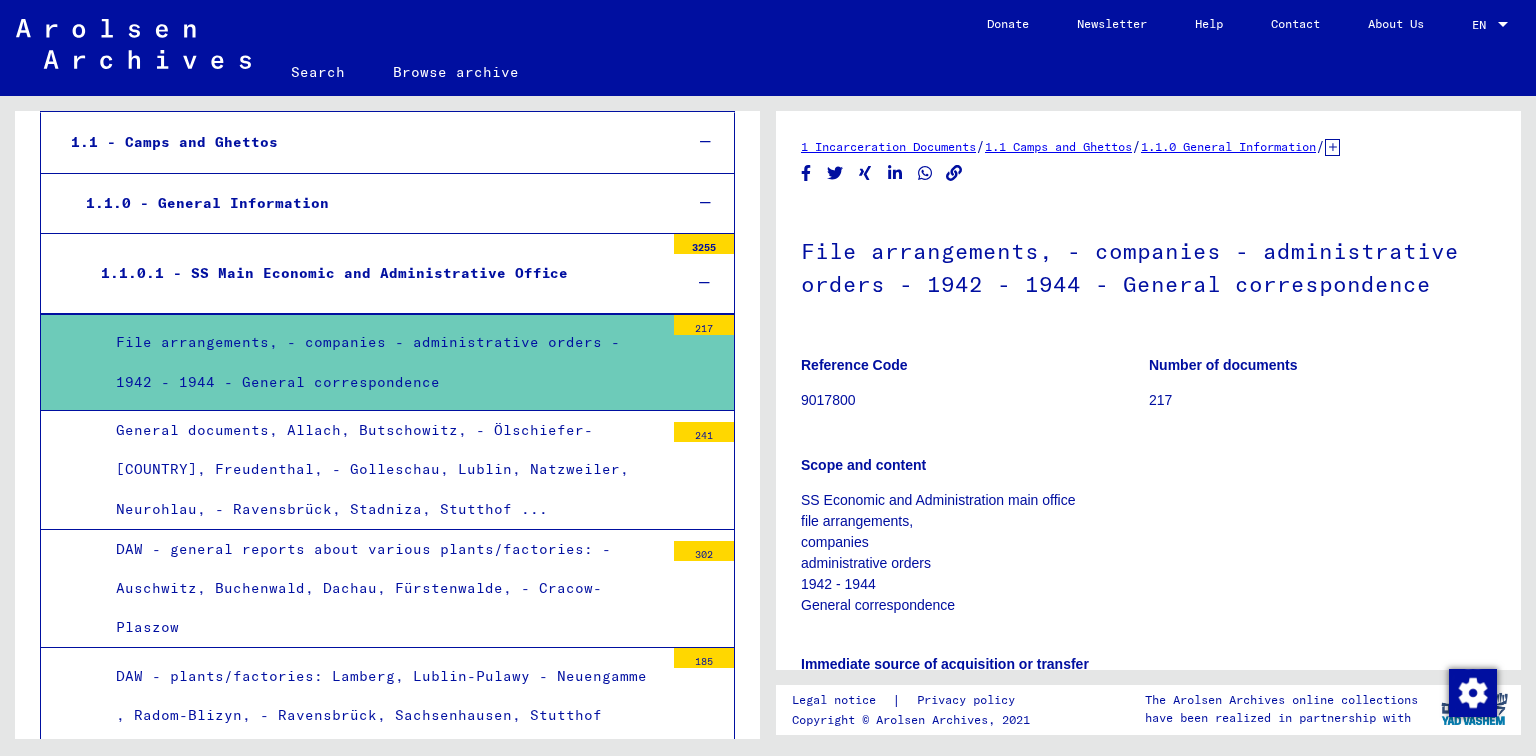 scroll, scrollTop: 272, scrollLeft: 0, axis: vertical 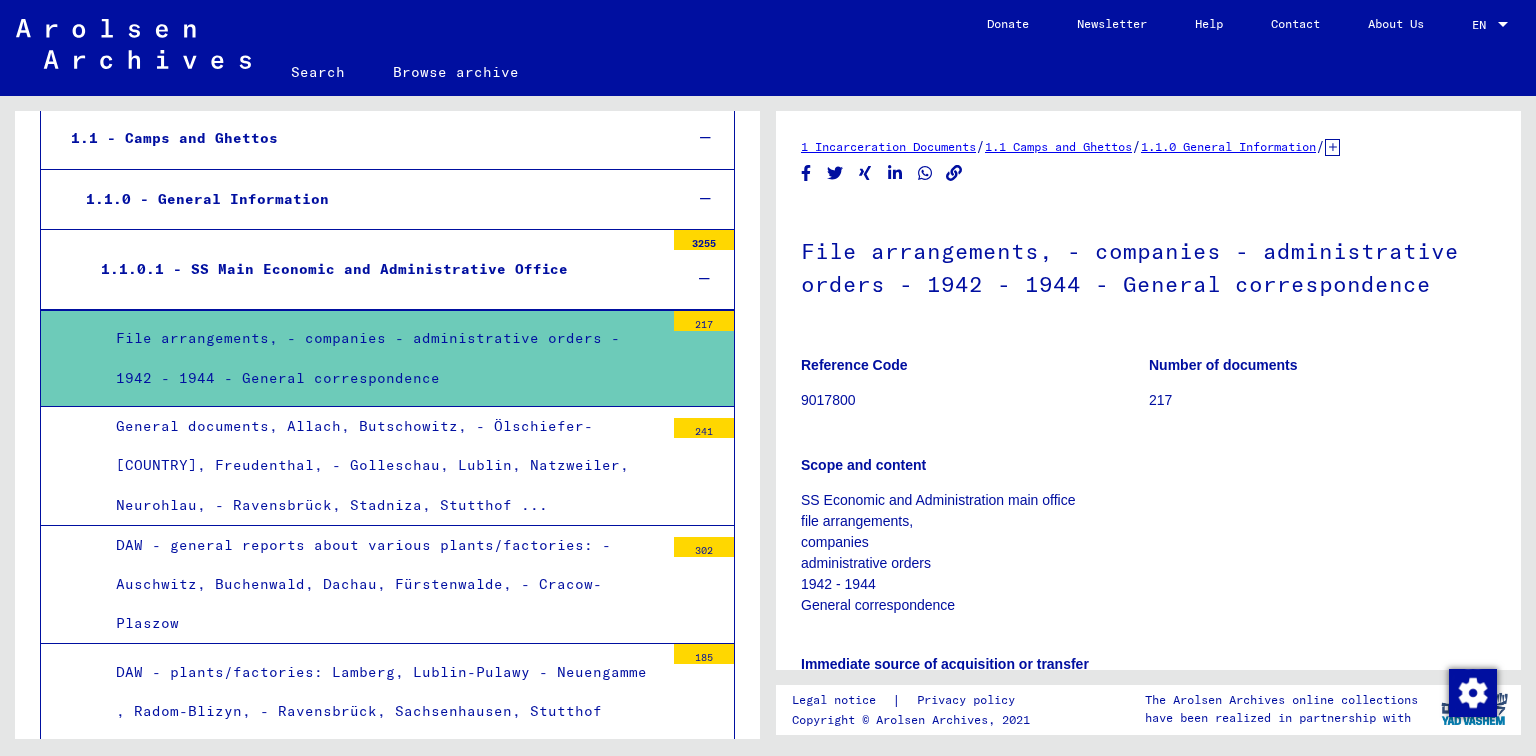 click on "DAW - plants/factories: Lamberg, Lublin-Pulawy - Neuengamme , Radom-Blizyn, - Ravensbrück, Sachsenhausen, Stutthof" at bounding box center [382, 692] 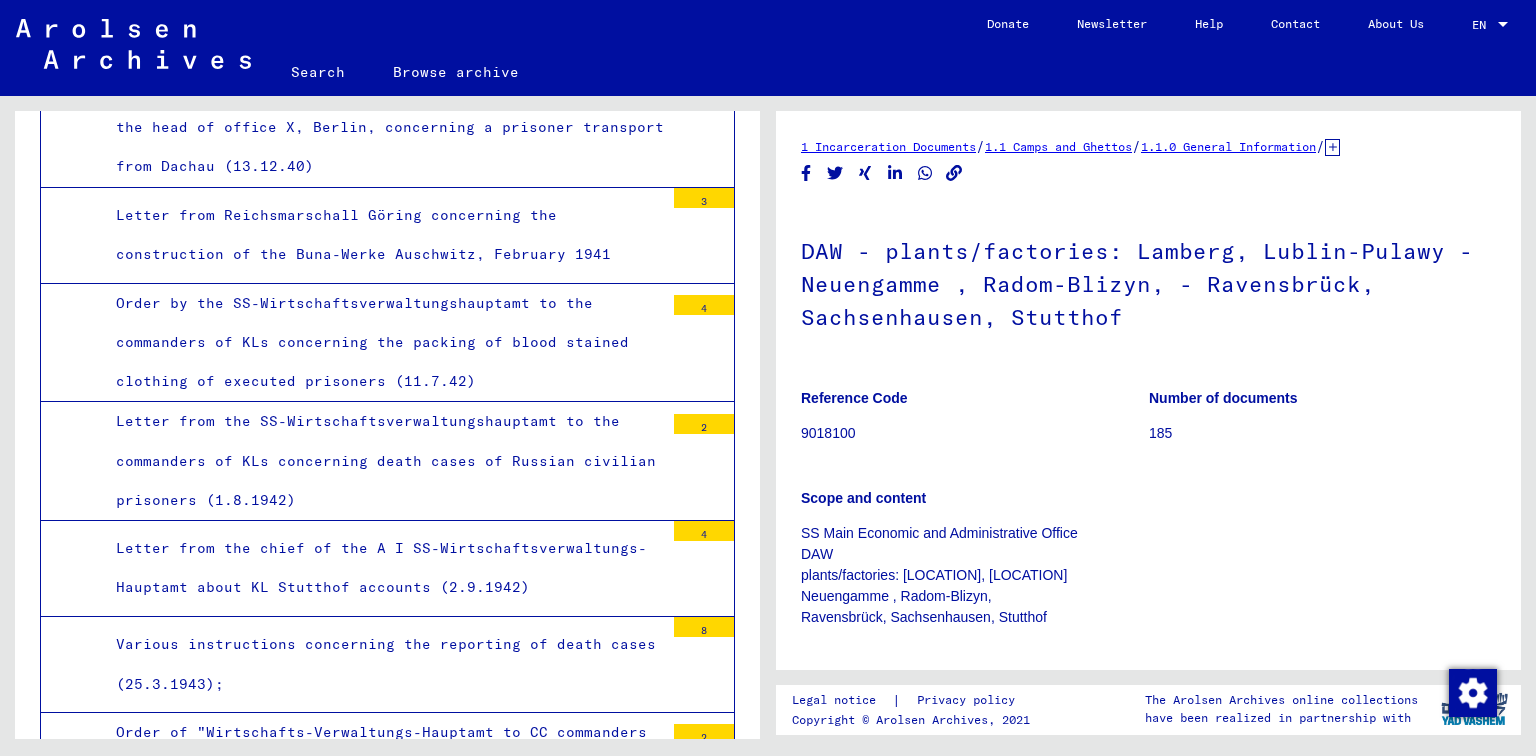 scroll, scrollTop: 1904, scrollLeft: 0, axis: vertical 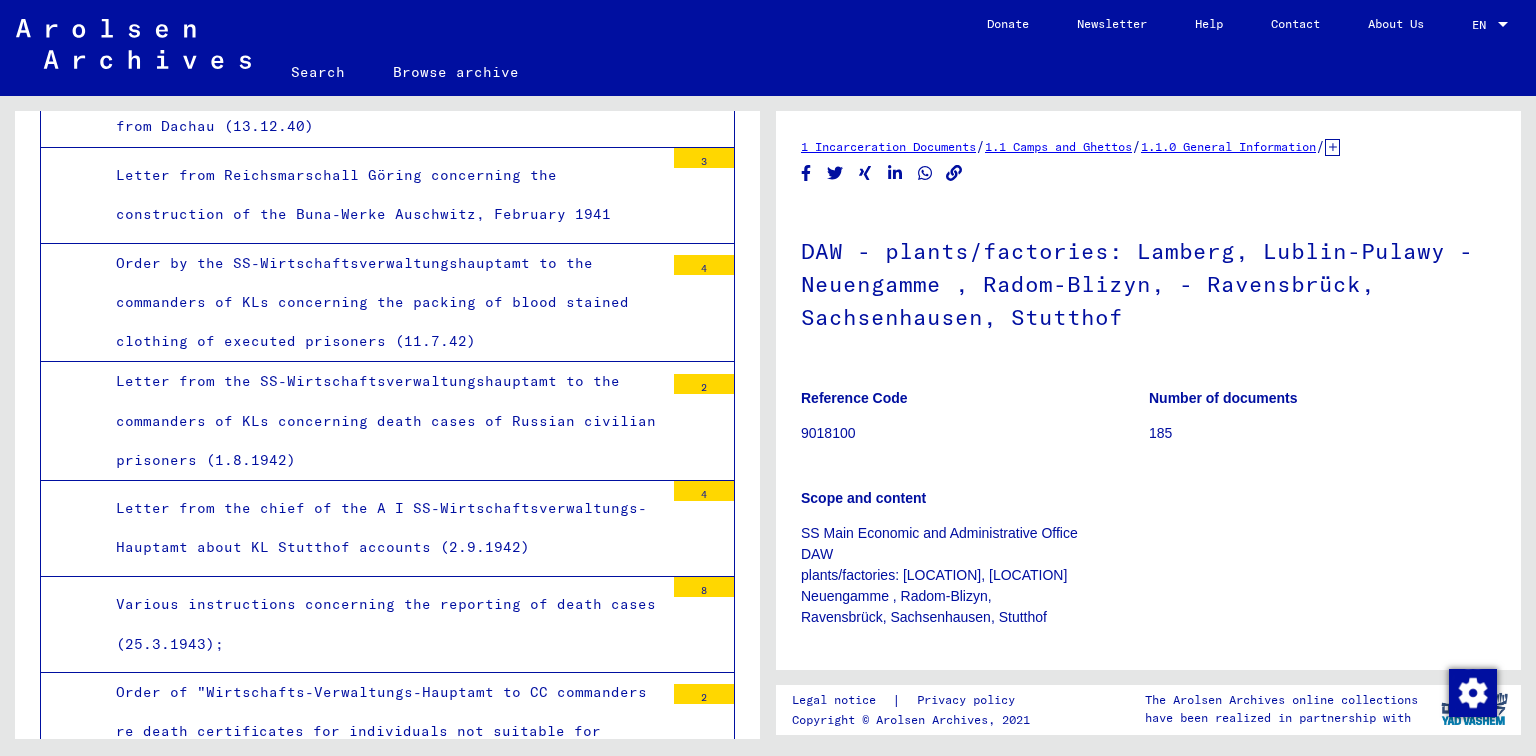 click on "Various instructions concerning the reporting of death cases (25.3.1943);" at bounding box center (382, 624) 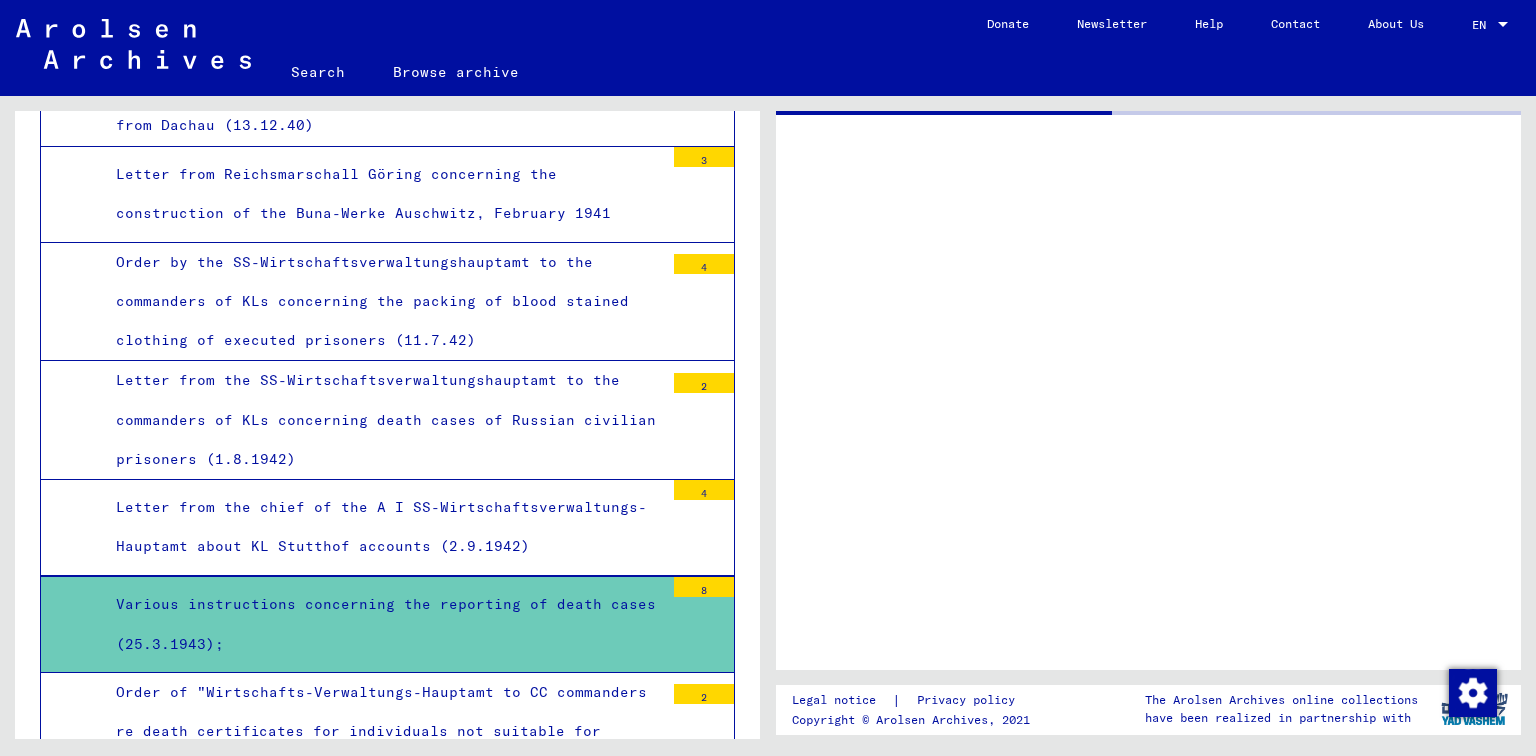 scroll, scrollTop: 1904, scrollLeft: 0, axis: vertical 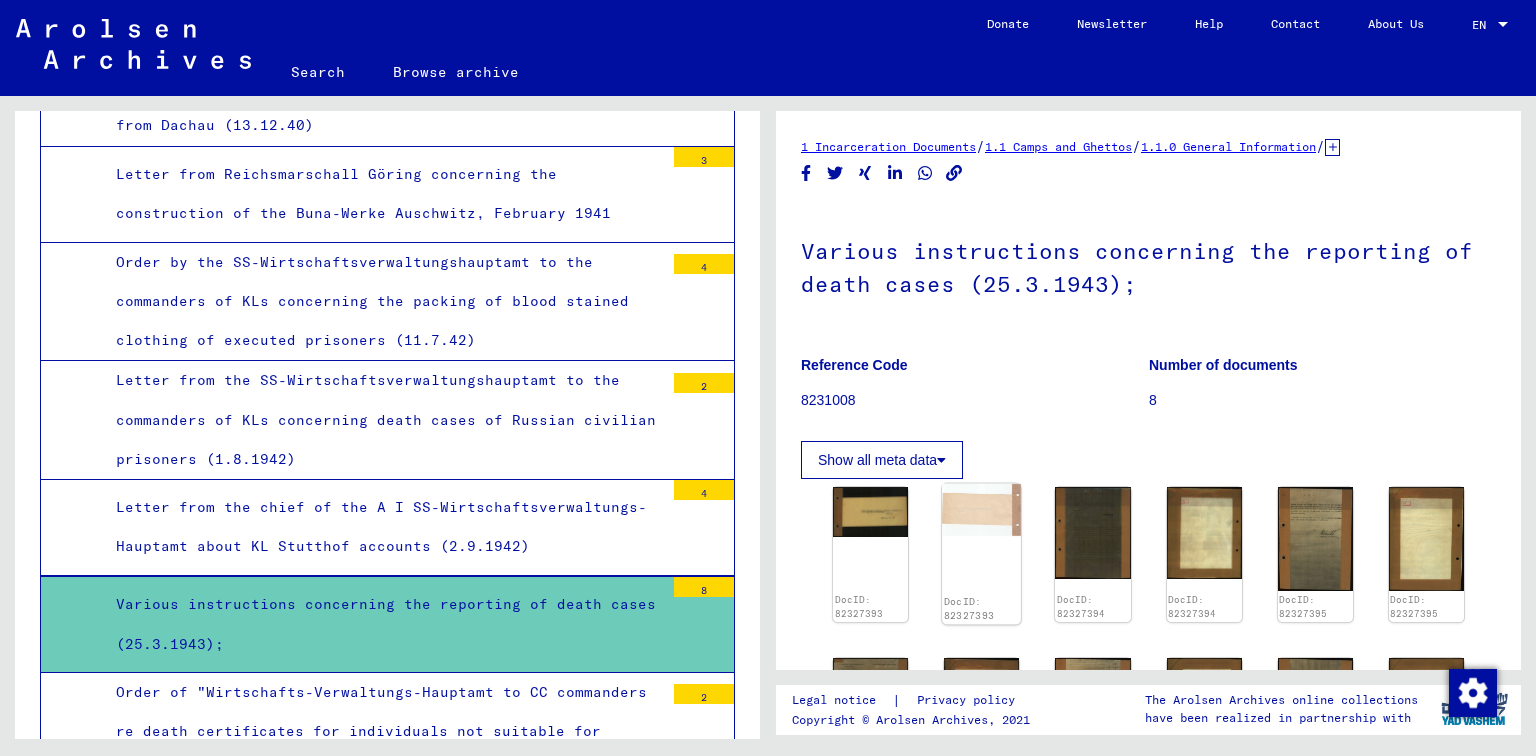 click on "DocID: 82327393" 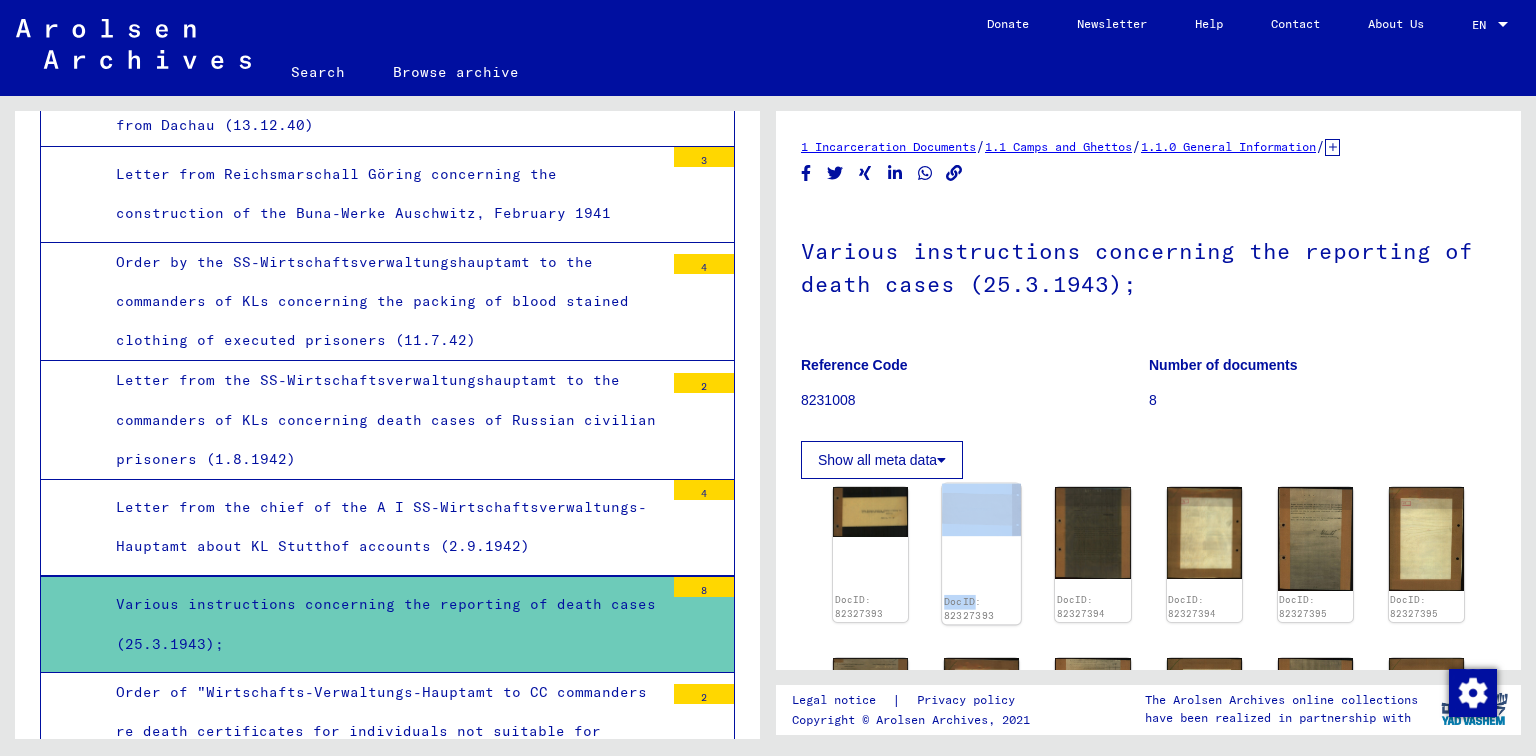 click on "DocID: 82327393" 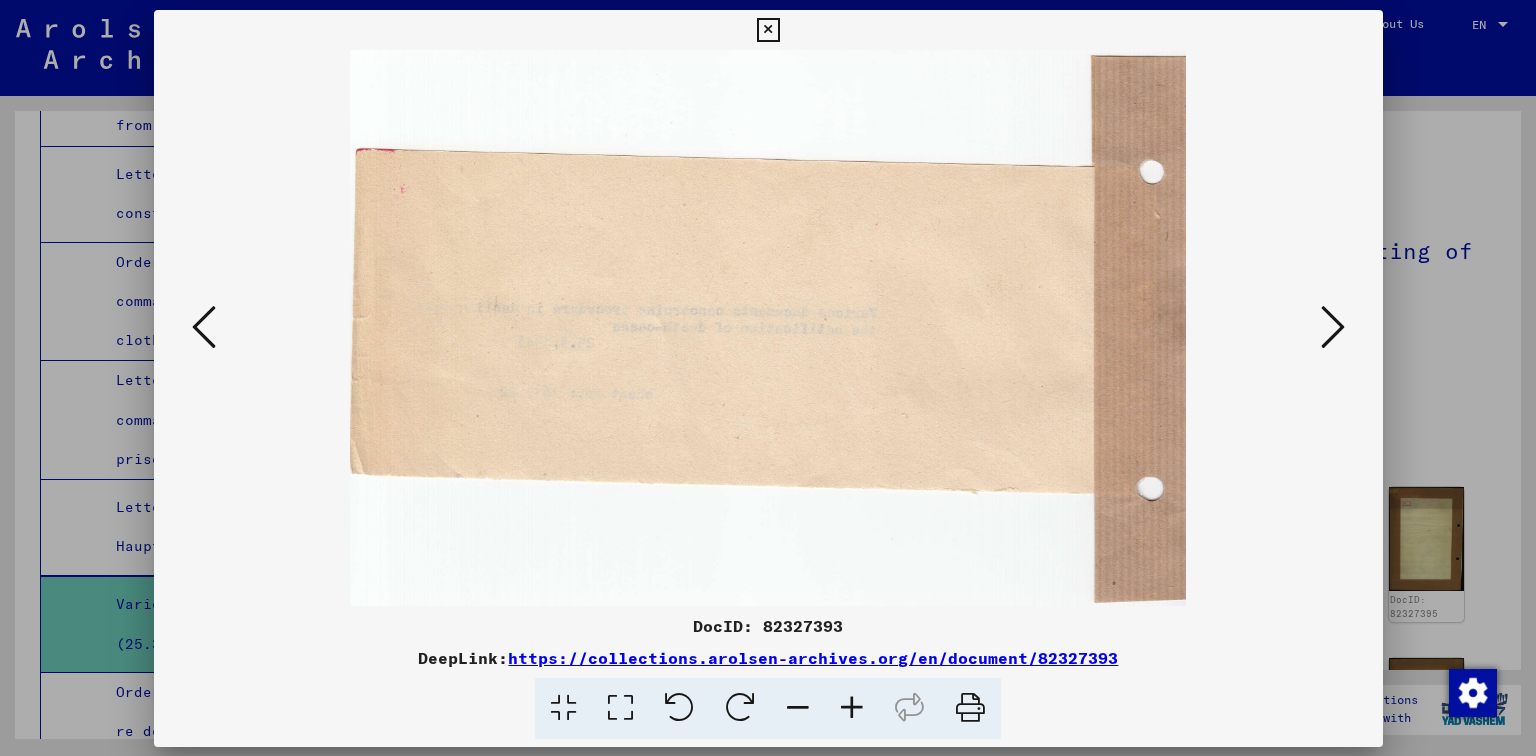 click at bounding box center (768, 328) 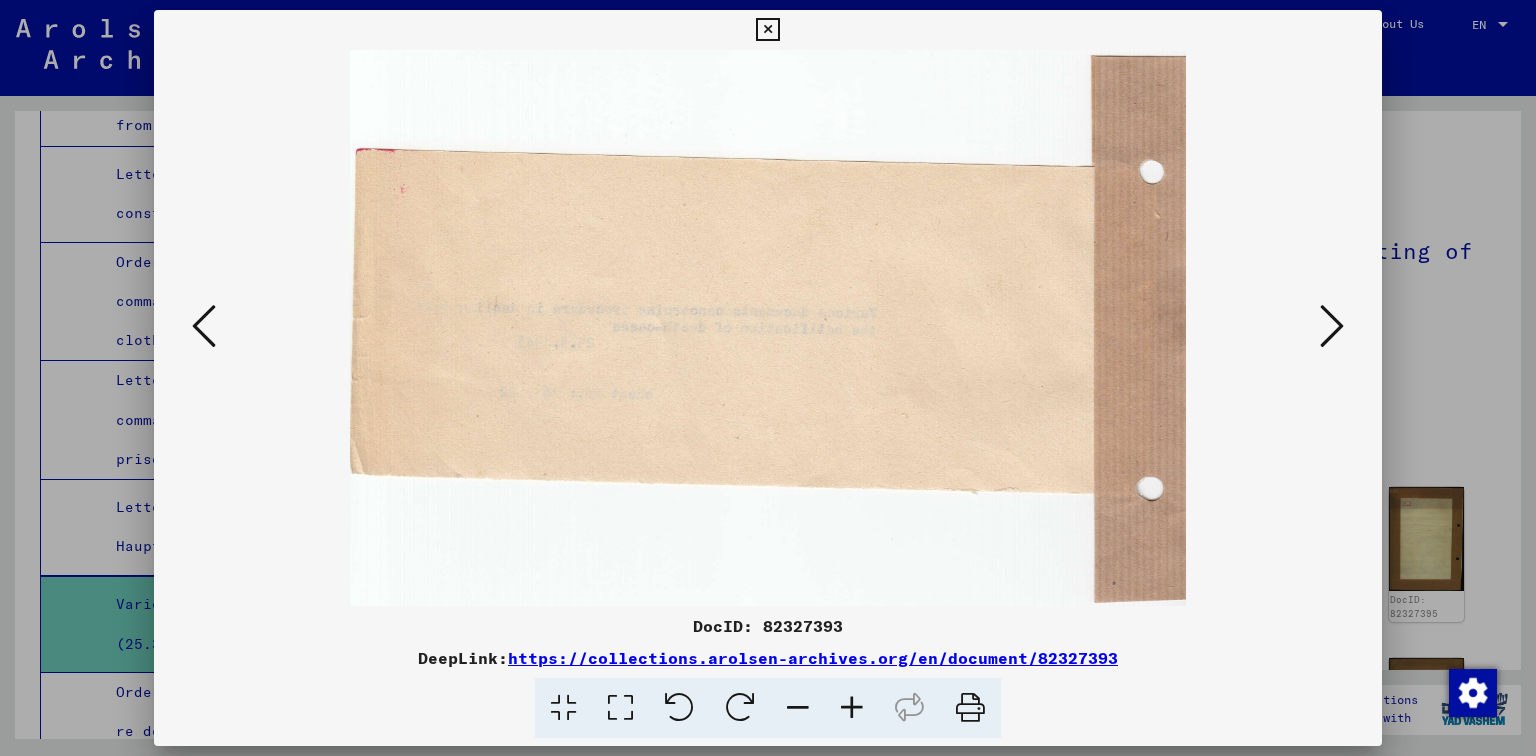 click at bounding box center (768, 328) 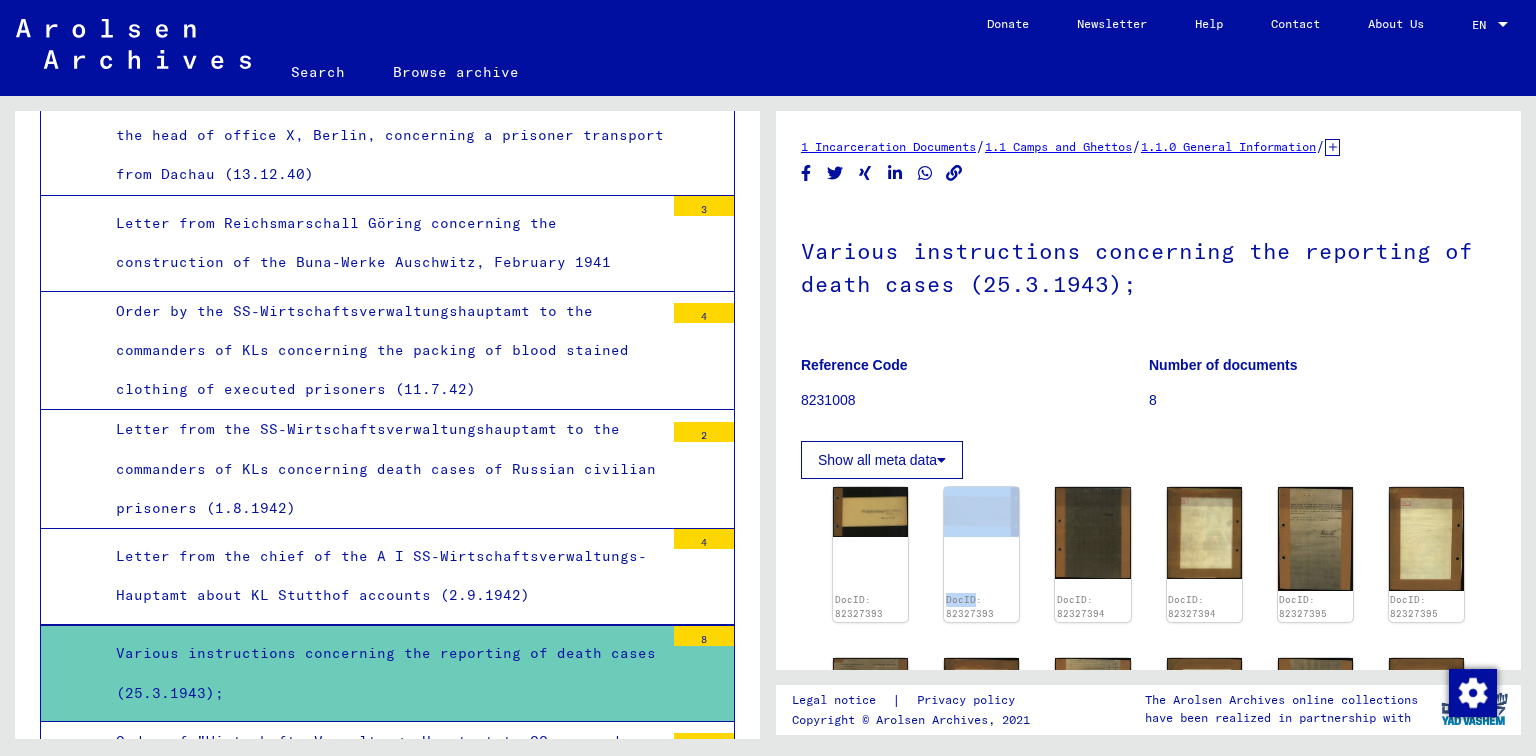 scroll, scrollTop: 1854, scrollLeft: 0, axis: vertical 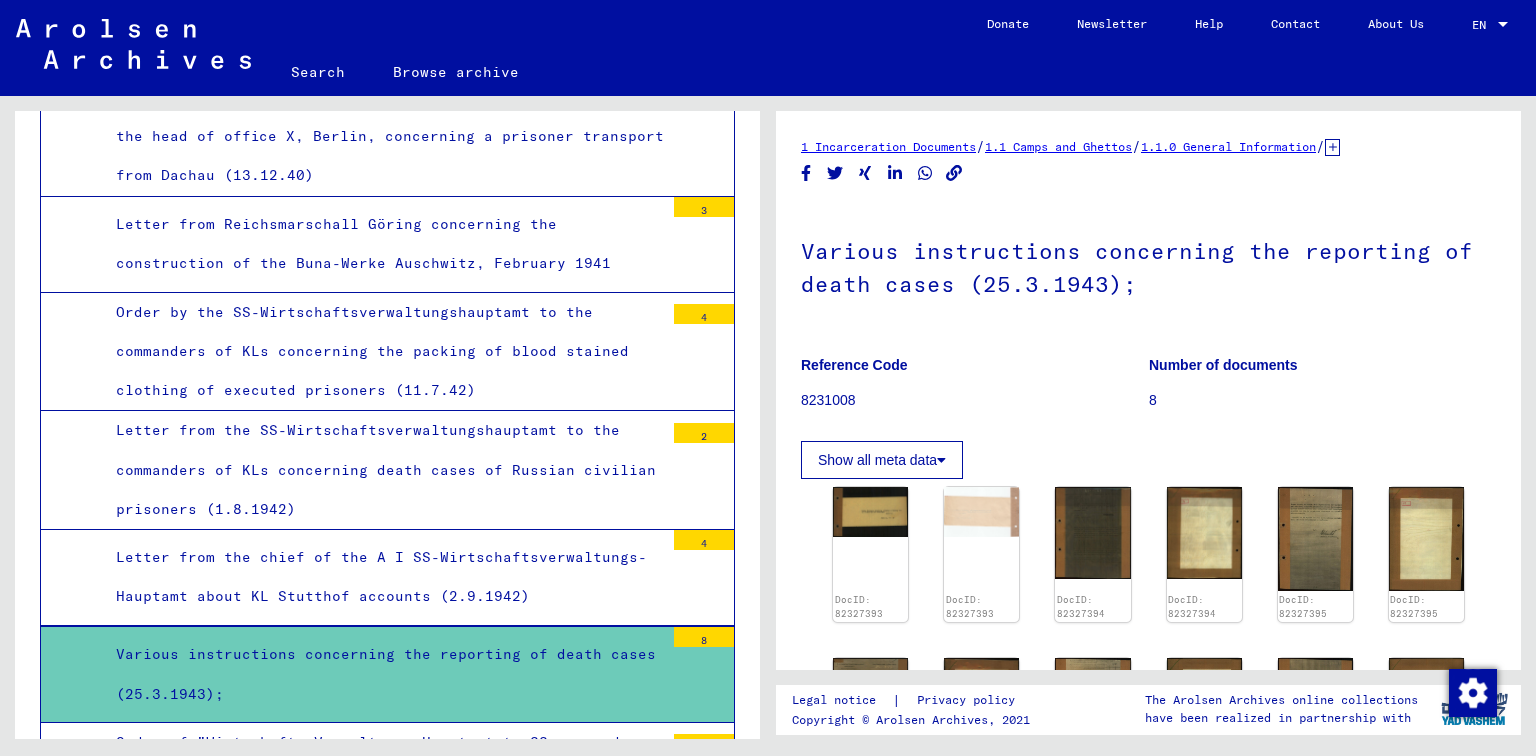 click on "3" at bounding box center [704, 207] 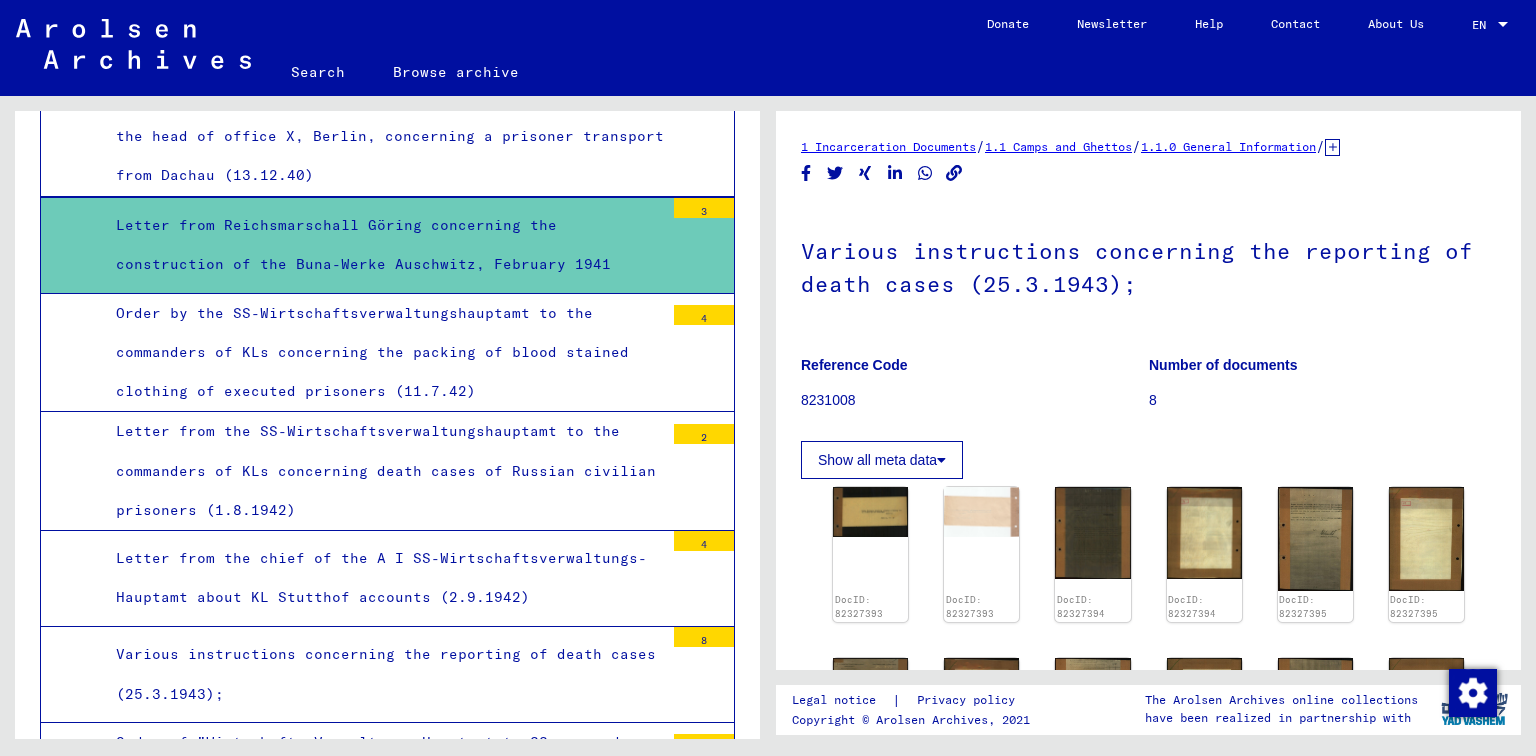 click on "3" at bounding box center (704, 208) 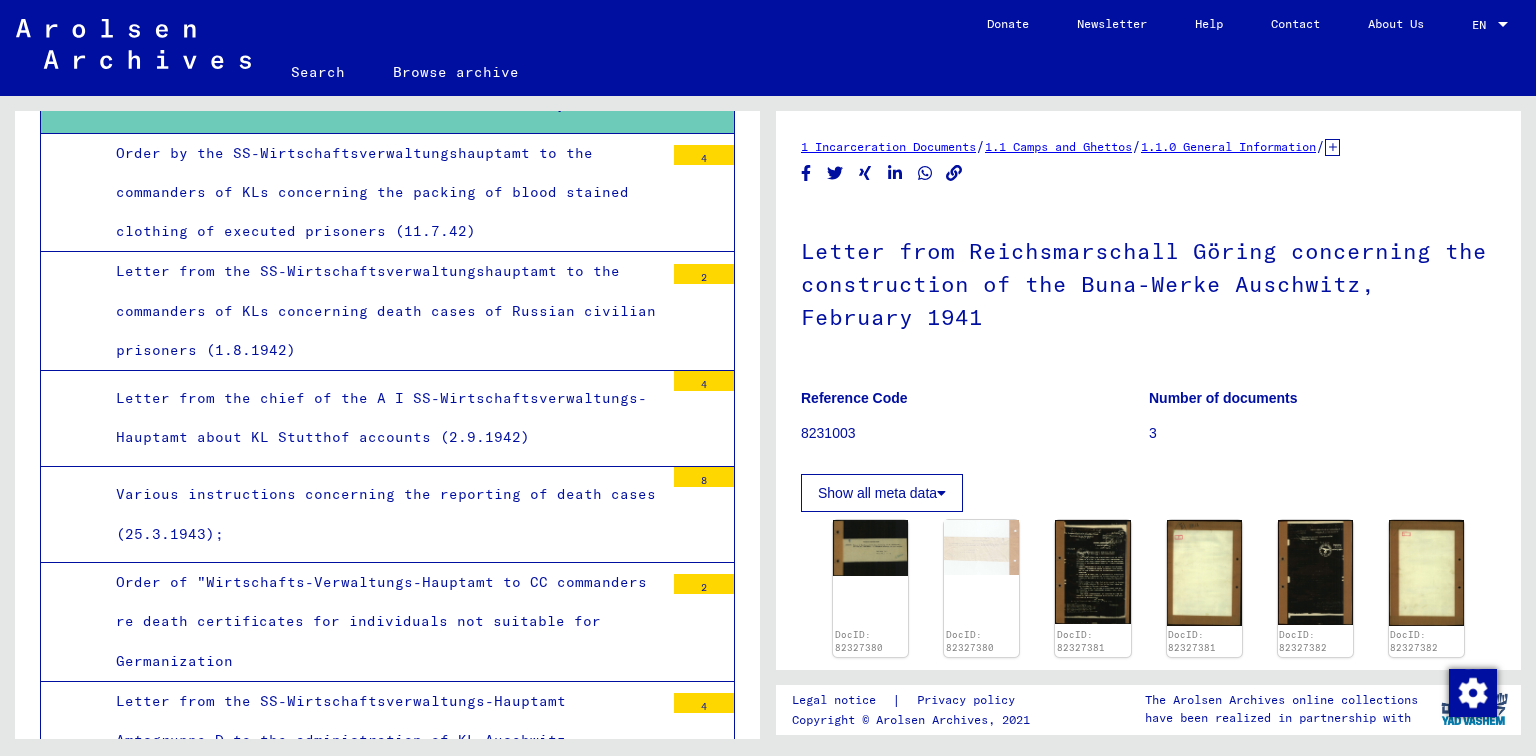 scroll, scrollTop: 2046, scrollLeft: 0, axis: vertical 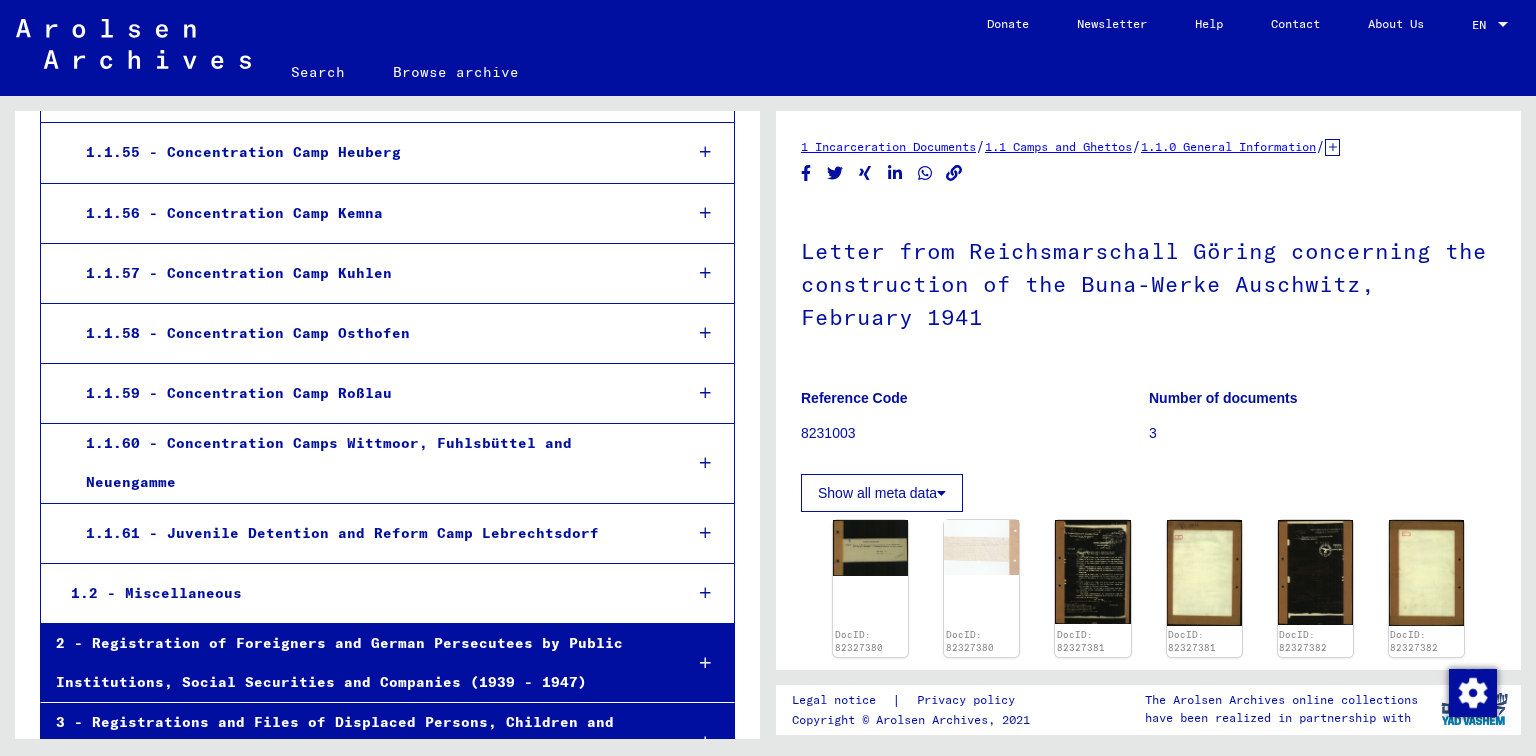 click on "1.1.60 - Concentration Camps Wittmoor, Fuhlsbüttel and Neuengamme" at bounding box center (368, 463) 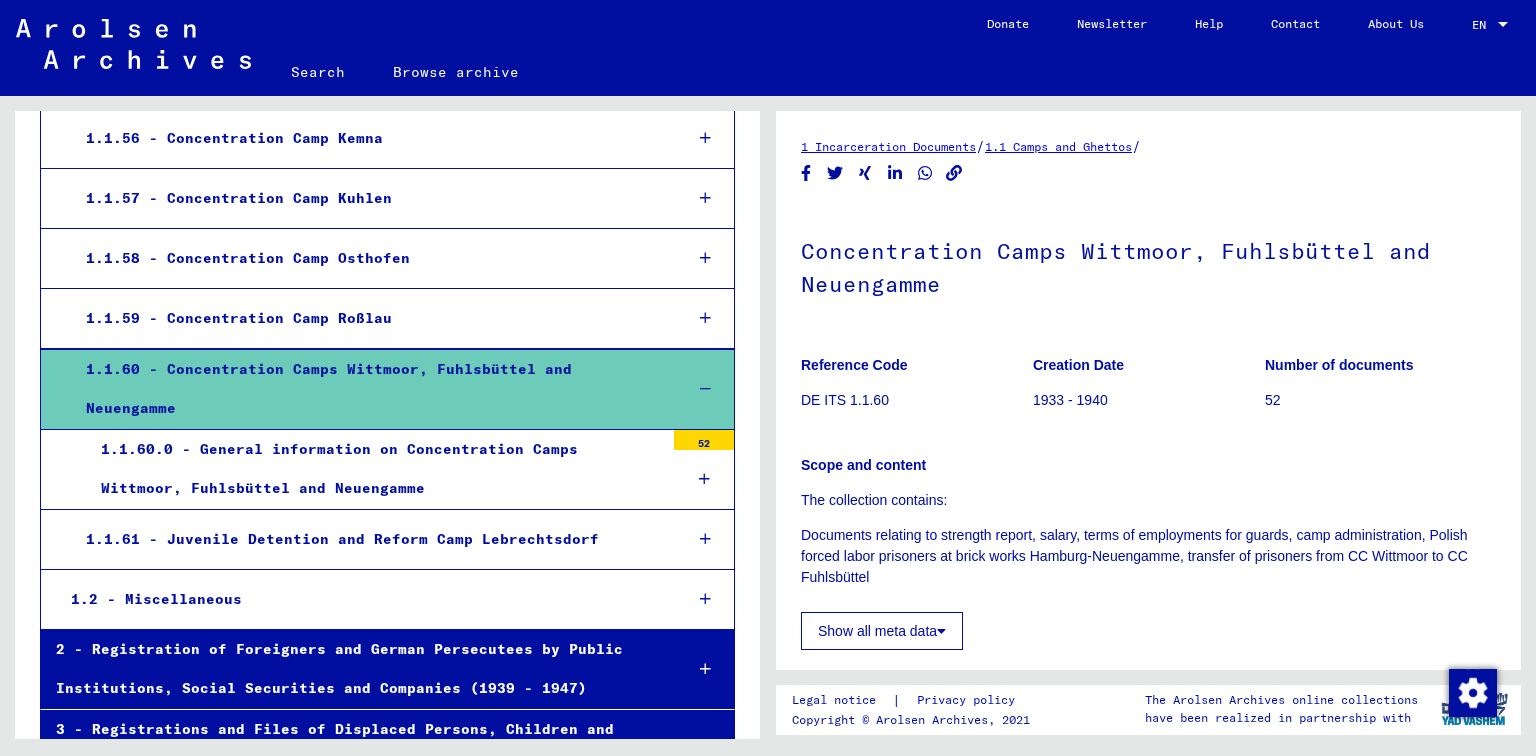 scroll, scrollTop: 7841, scrollLeft: 0, axis: vertical 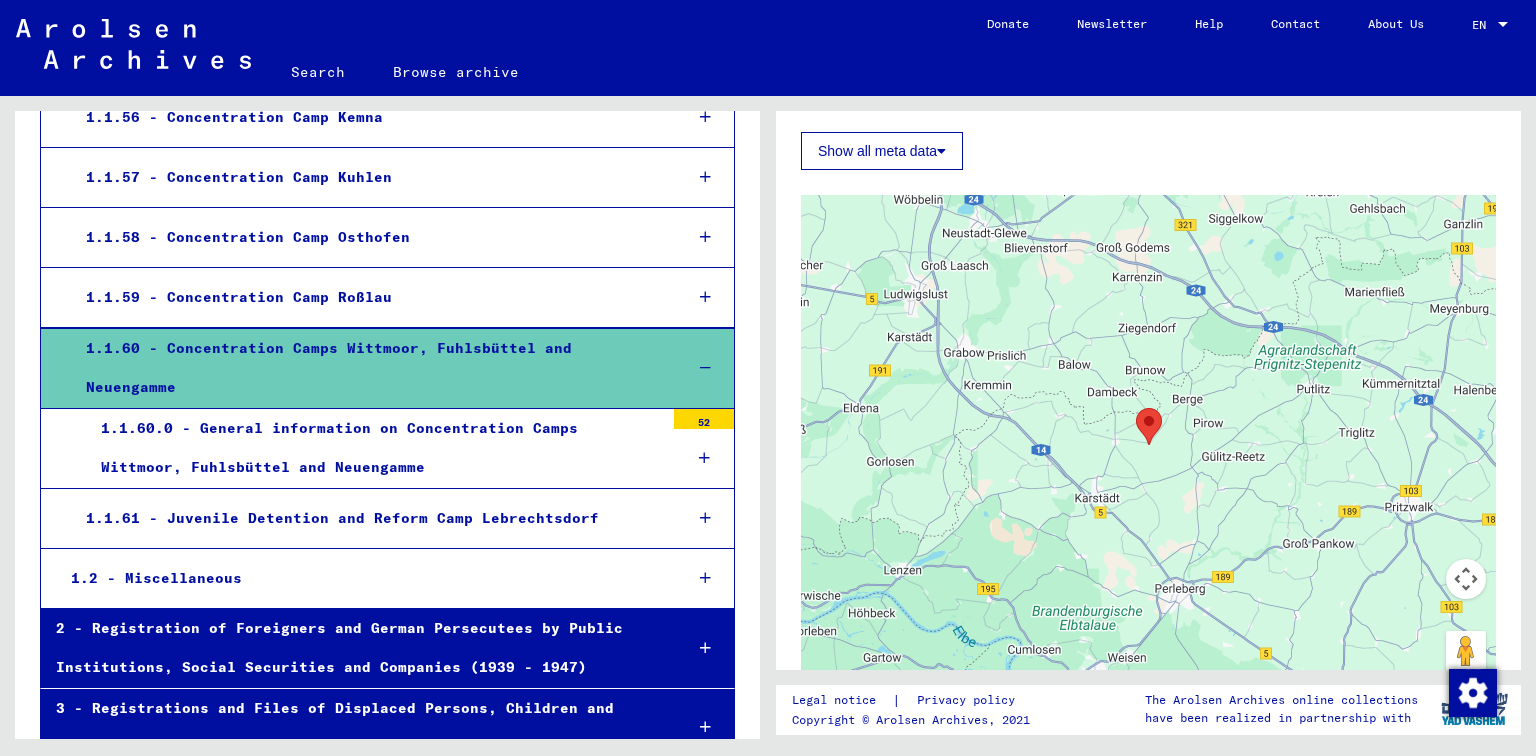 click at bounding box center [1136, 408] 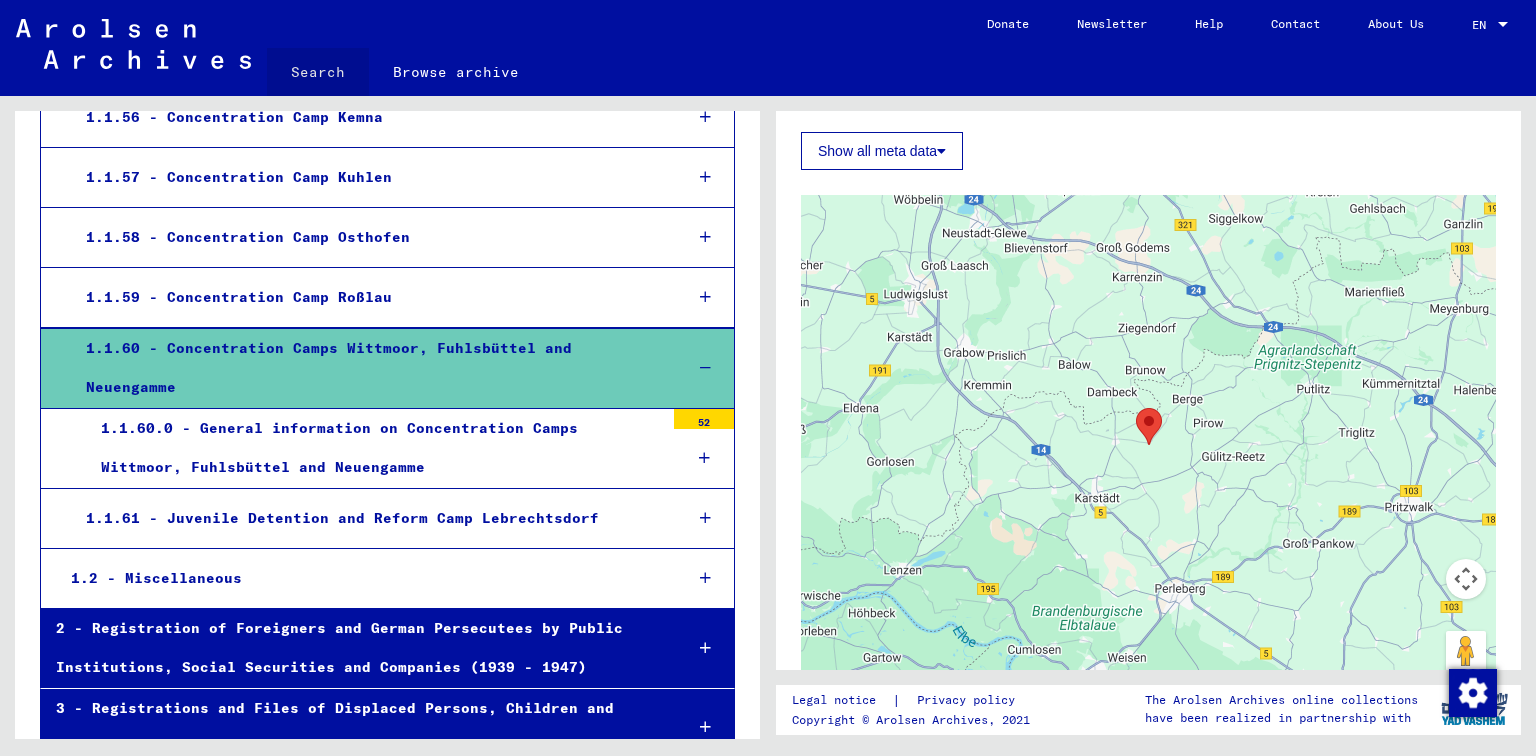 click on "Search" 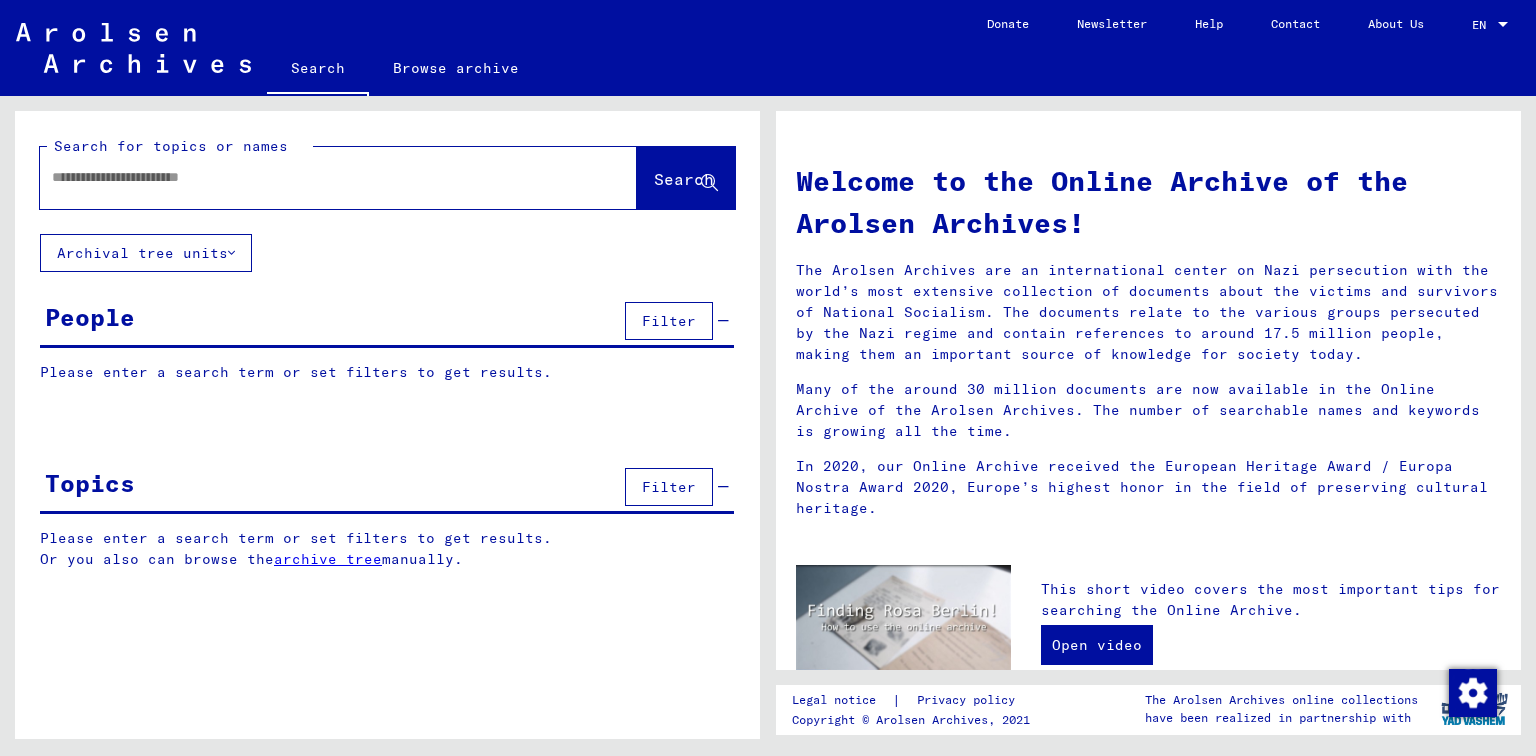 click at bounding box center [314, 177] 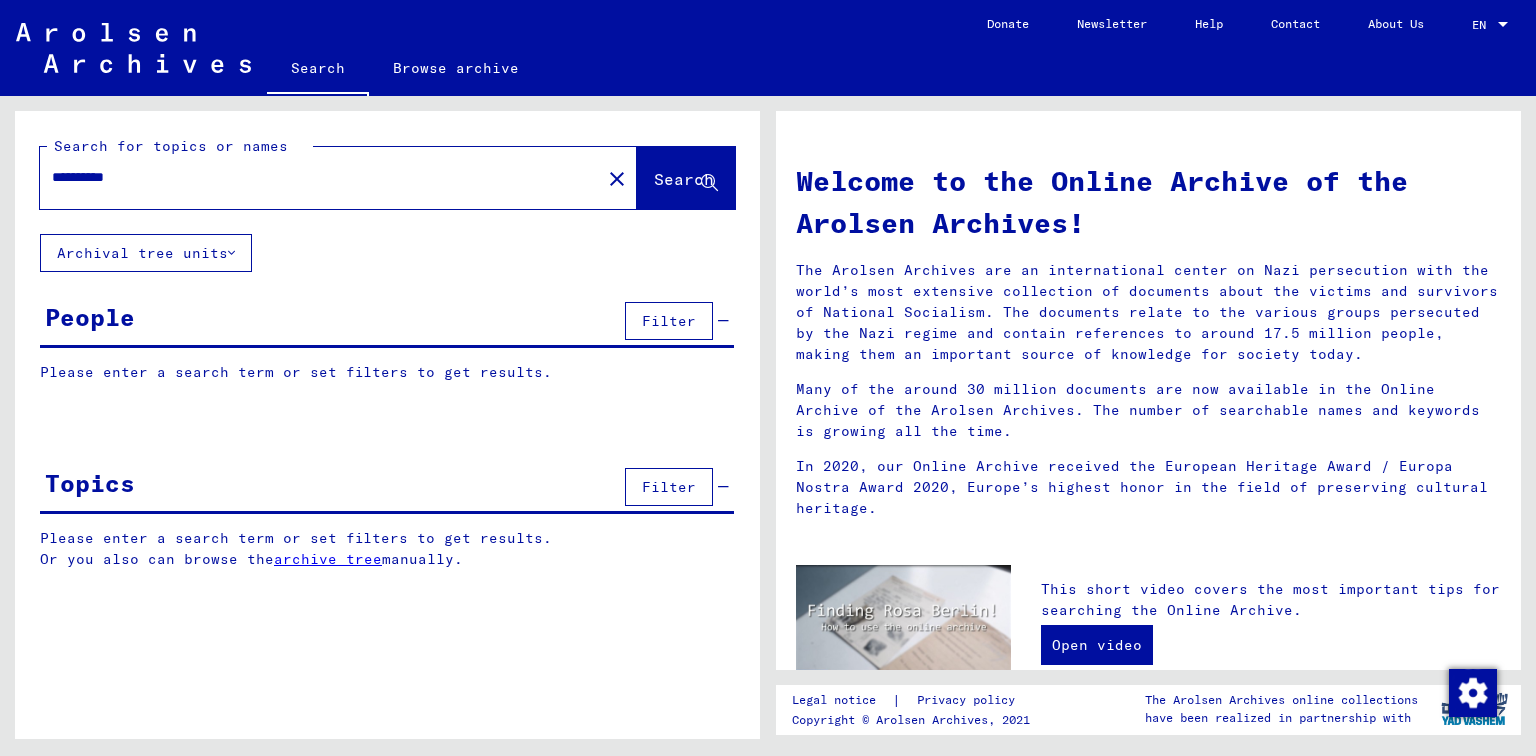 type on "**********" 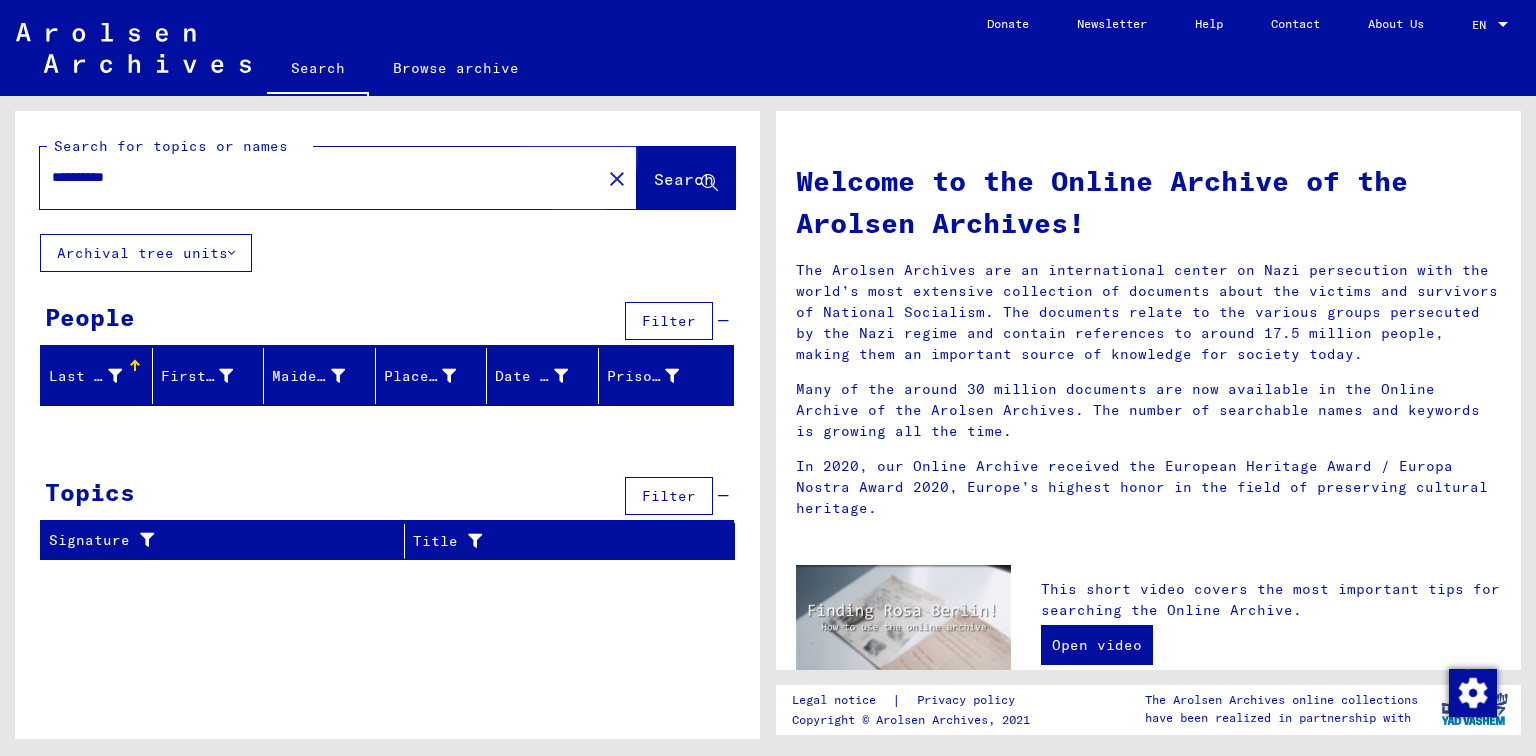 click on "Search" 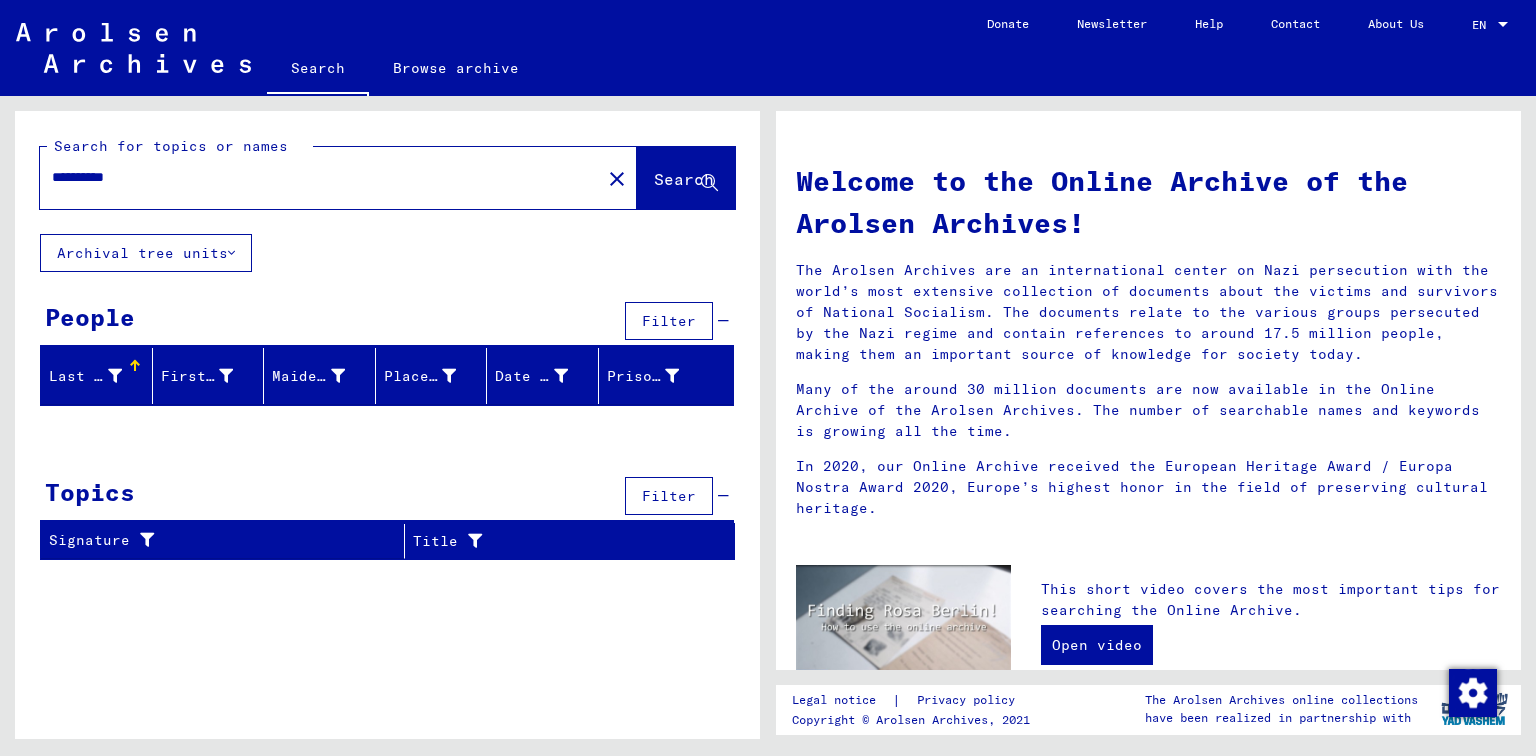 click on "Search" 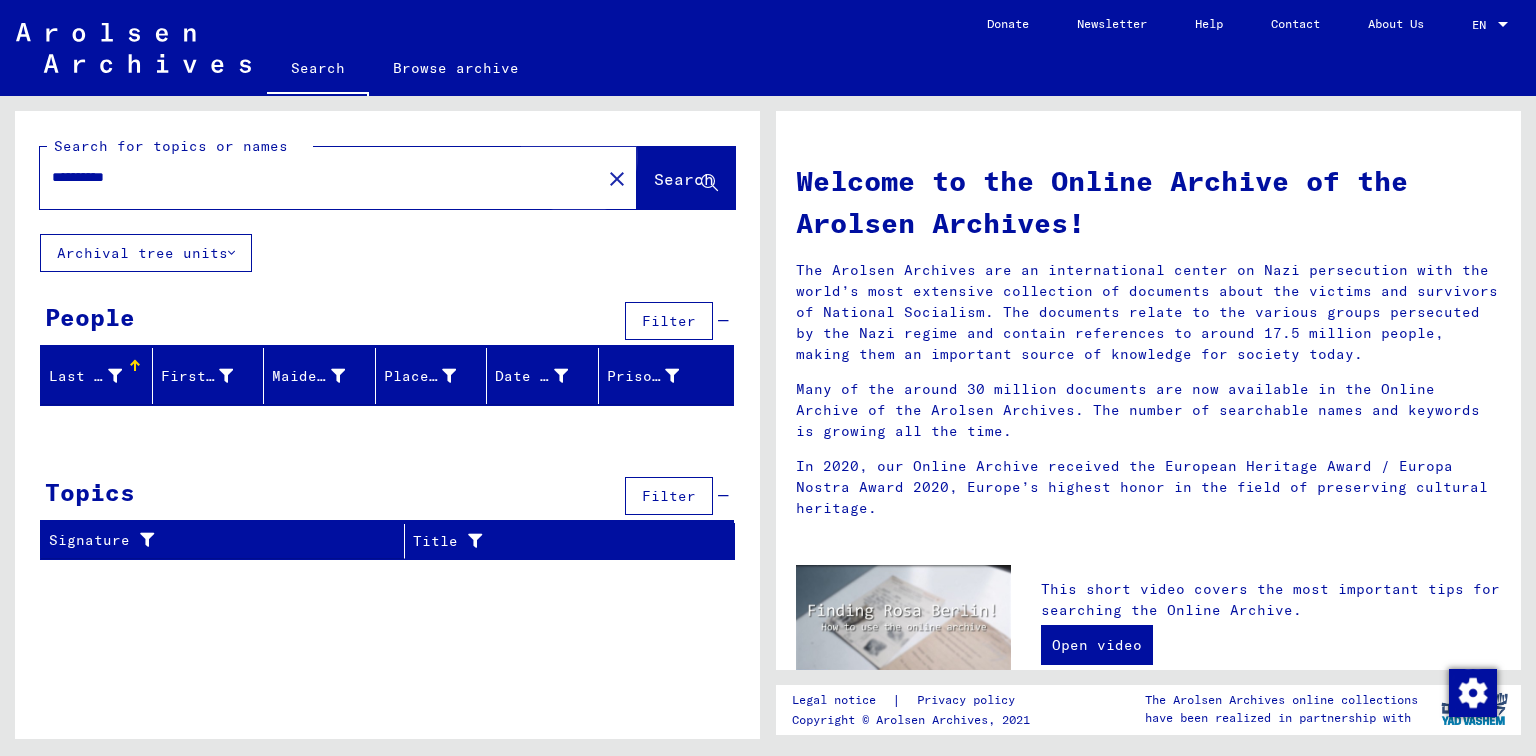 click on "Search" 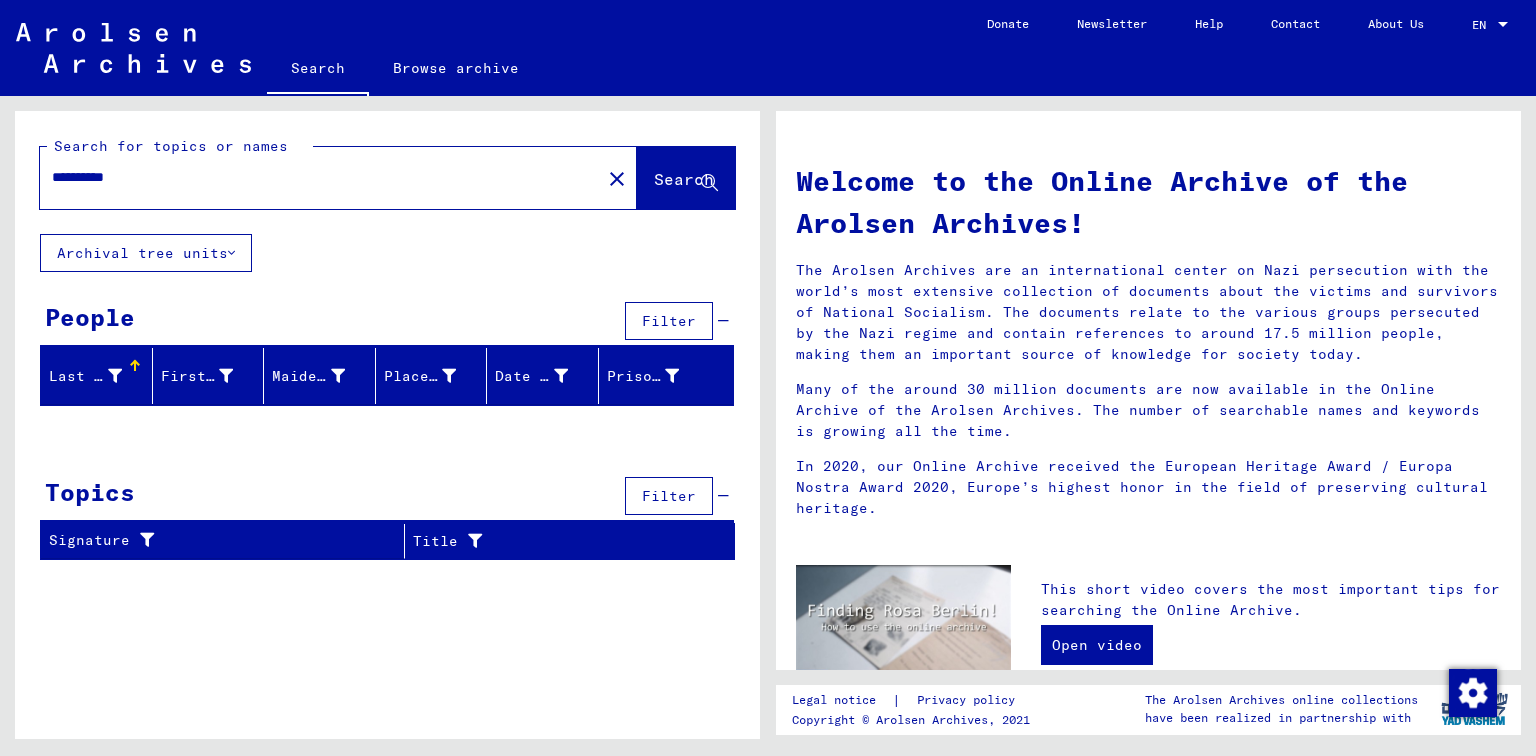 click on "Last Name" at bounding box center (85, 376) 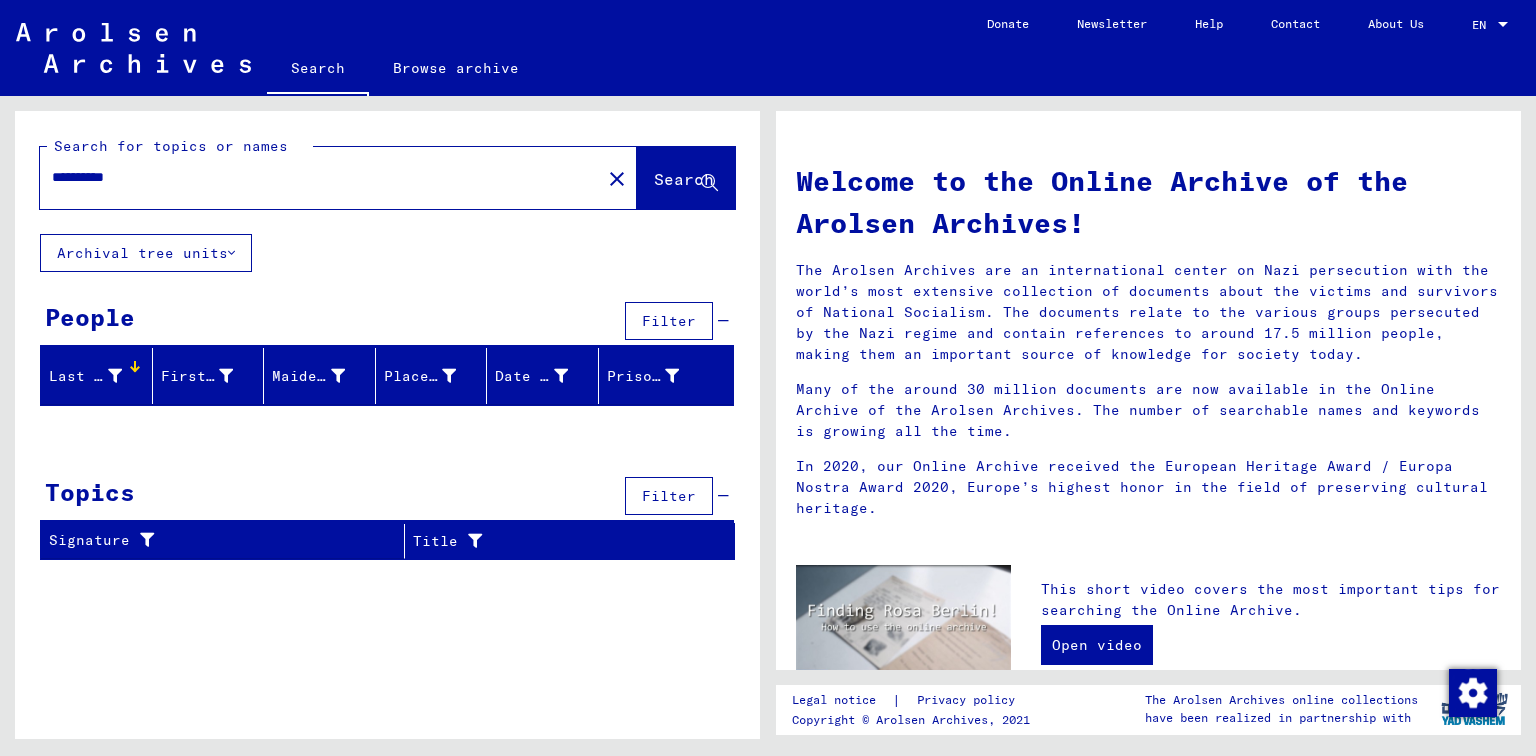 click at bounding box center (135, 366) 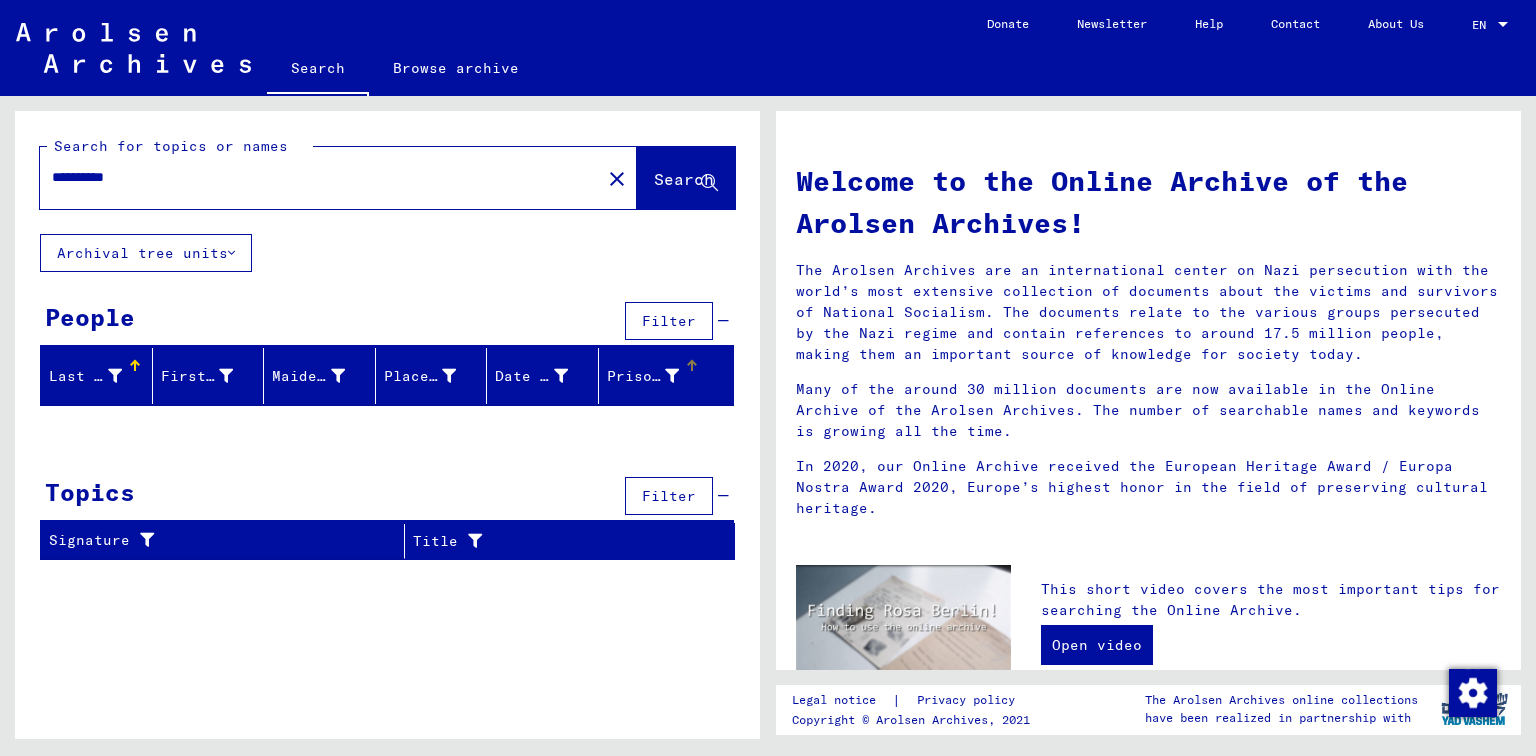 click at bounding box center [672, 376] 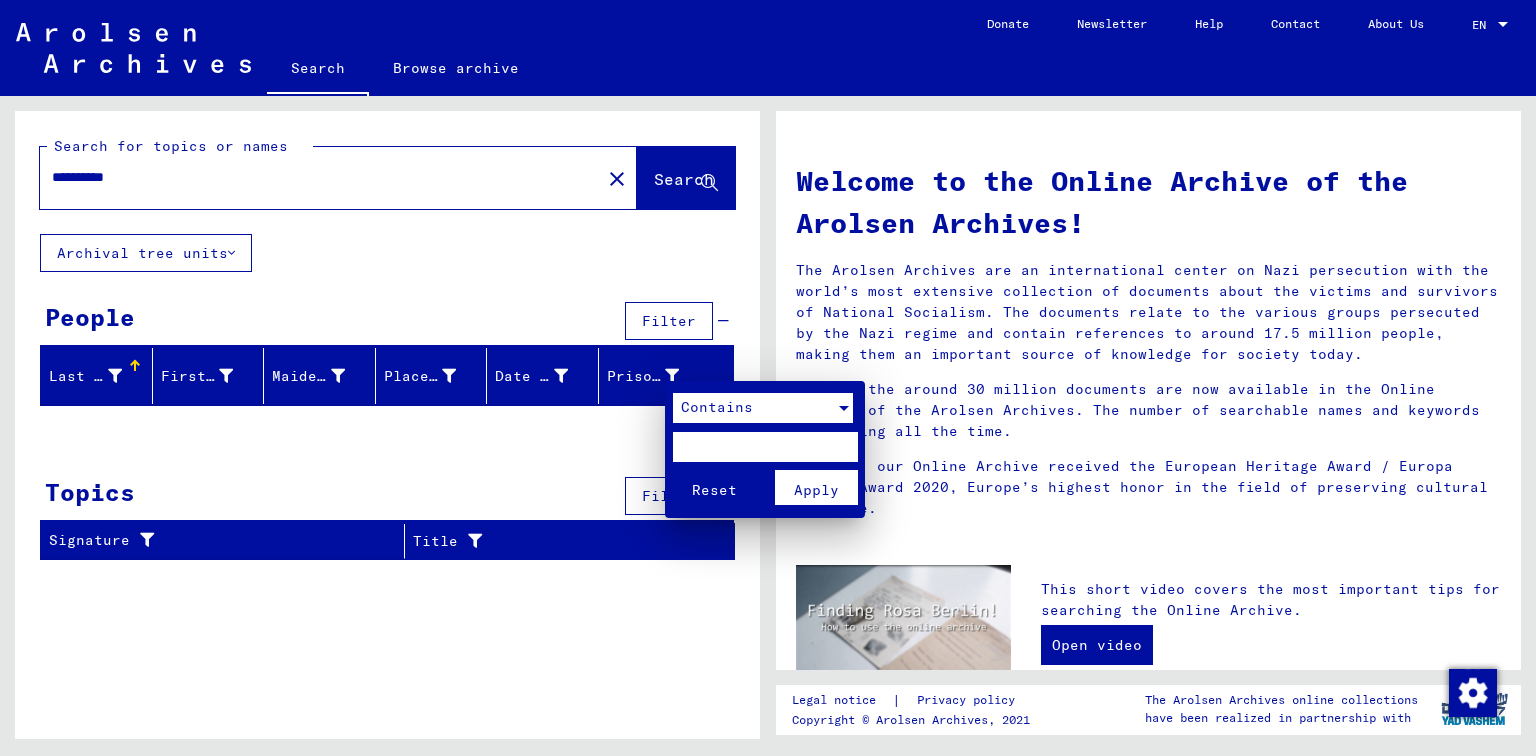 click at bounding box center [844, 408] 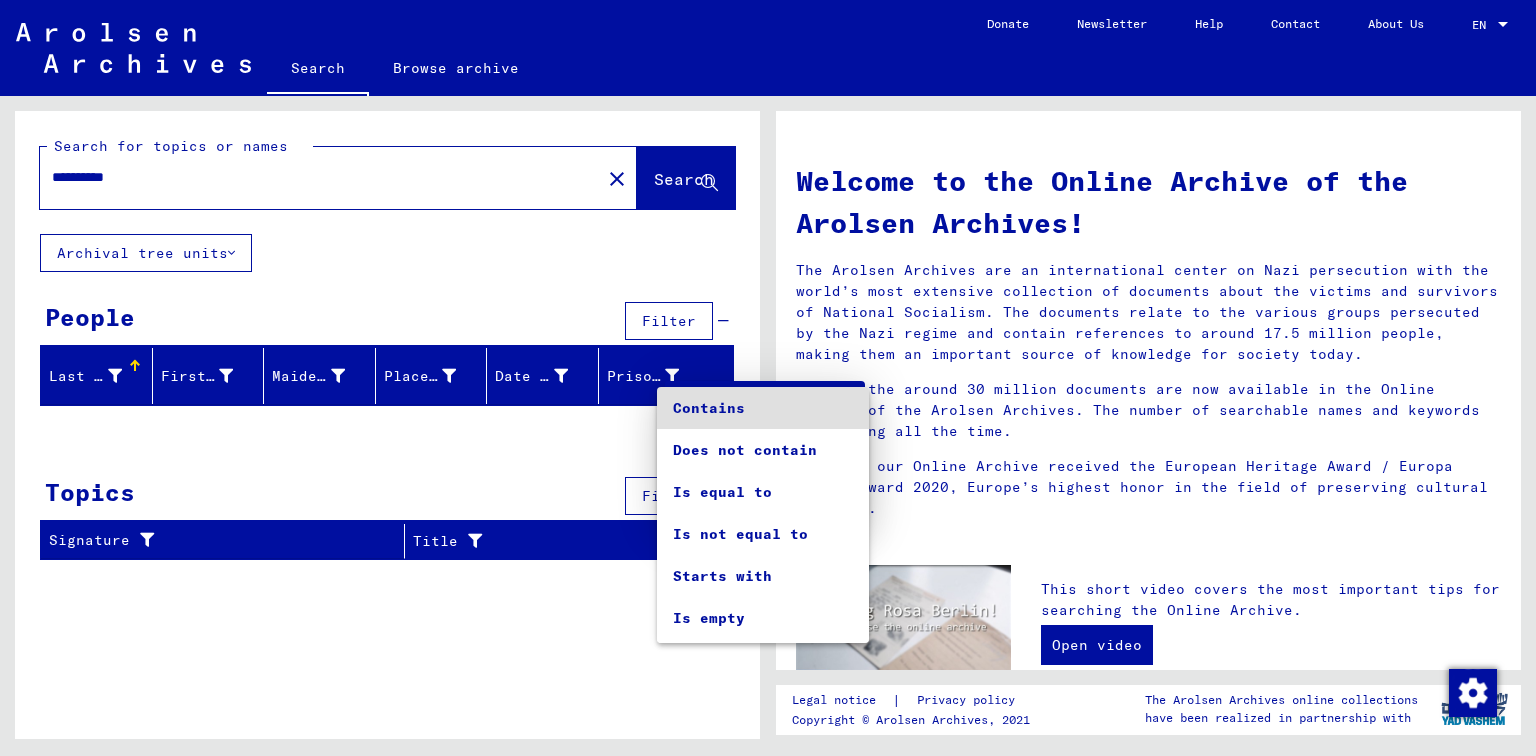 click at bounding box center [768, 378] 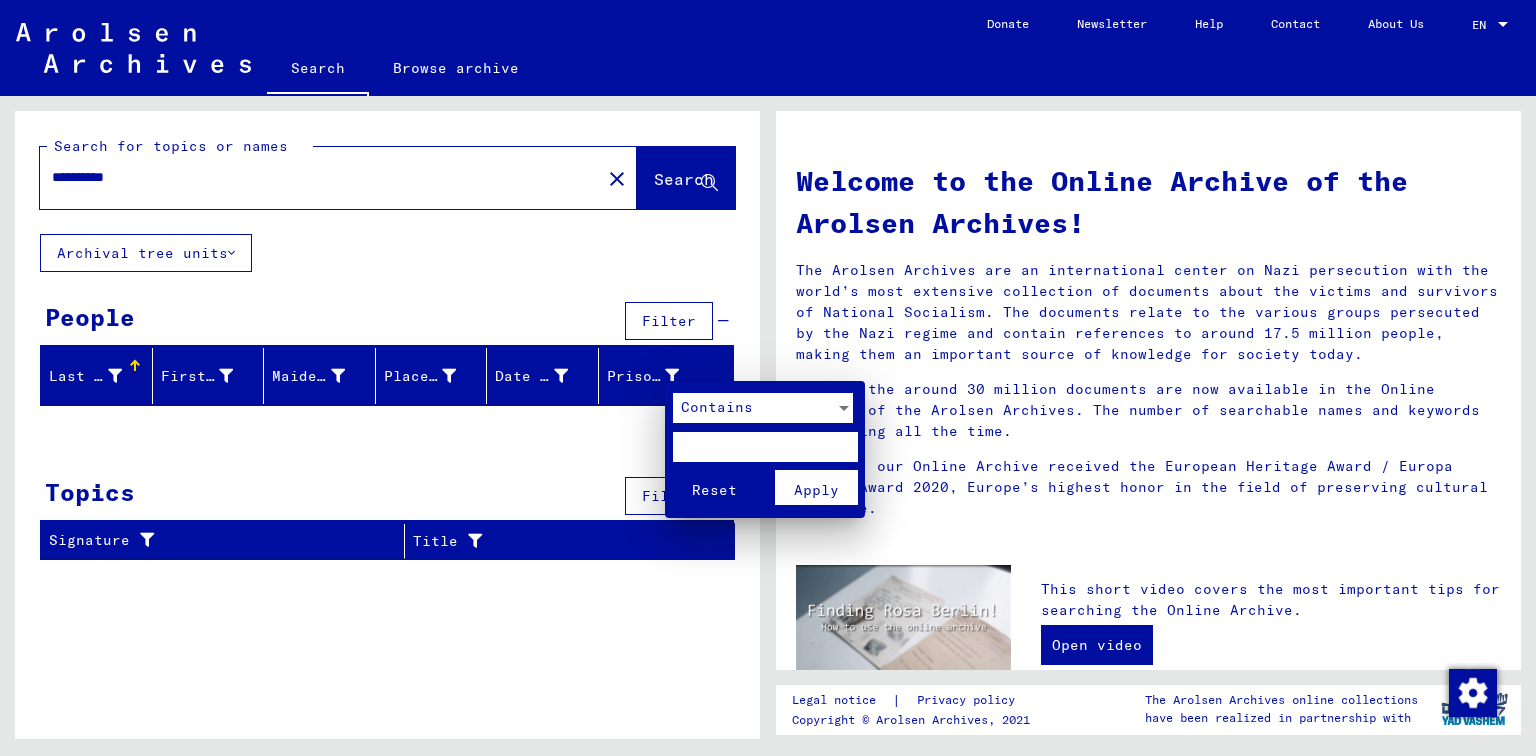 type 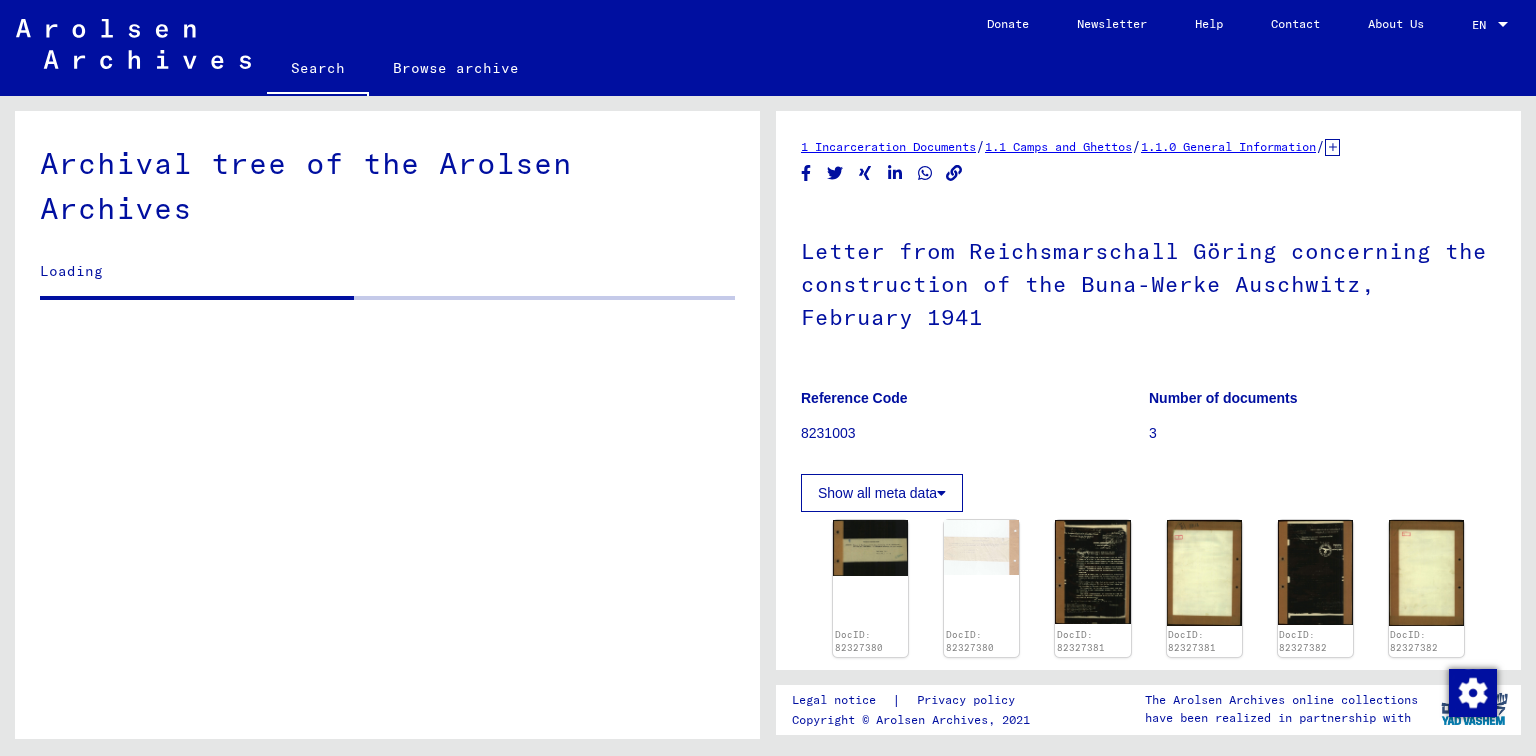 scroll, scrollTop: 1596, scrollLeft: 0, axis: vertical 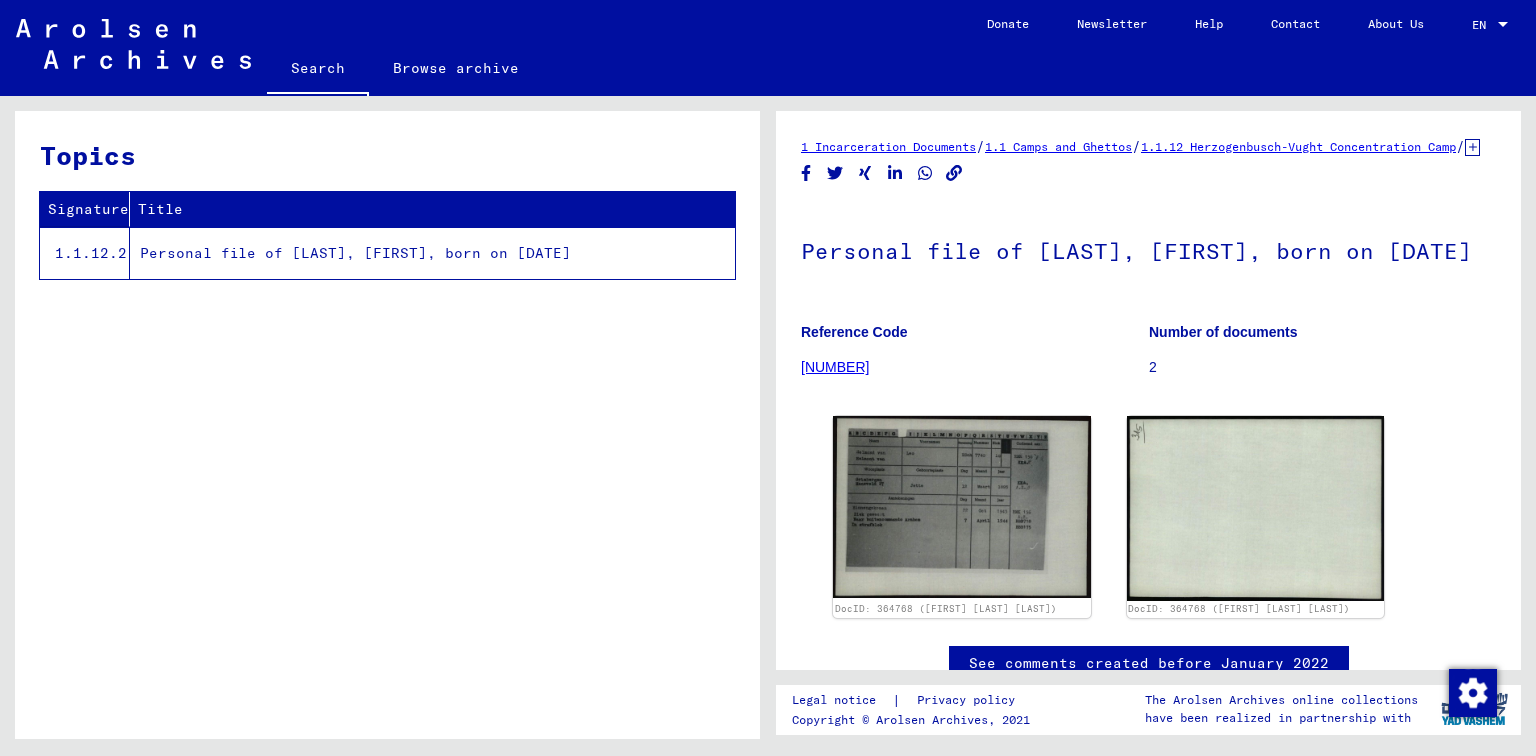 click on "[NUMBER]" 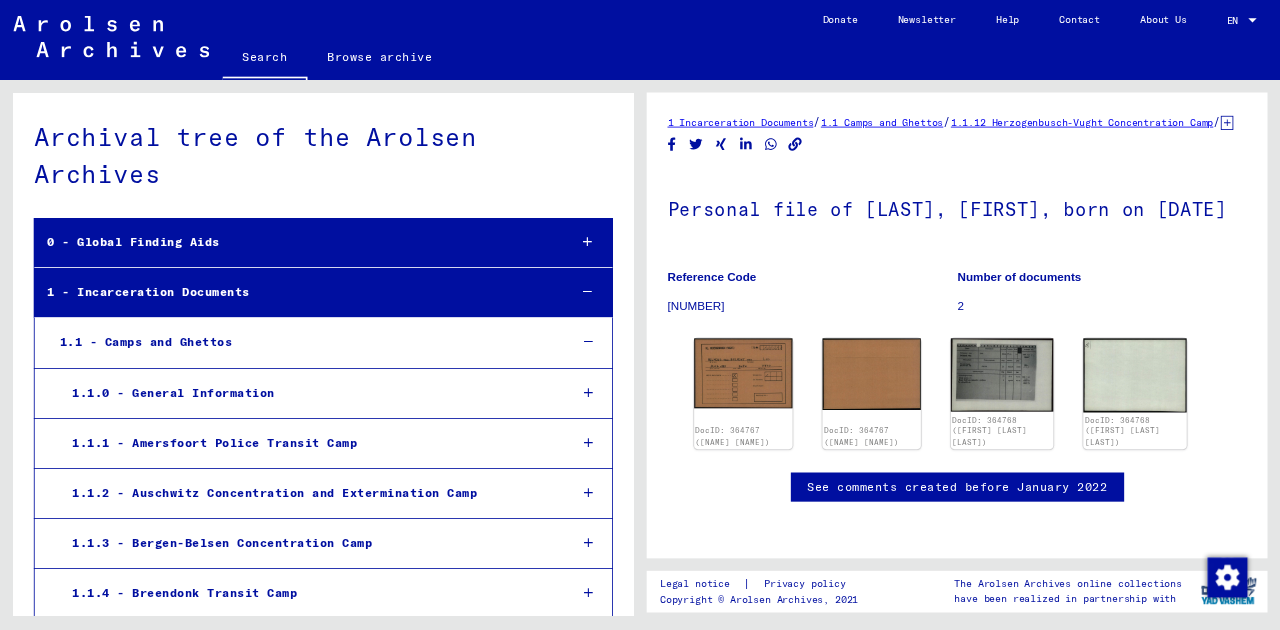 scroll, scrollTop: 26168, scrollLeft: 0, axis: vertical 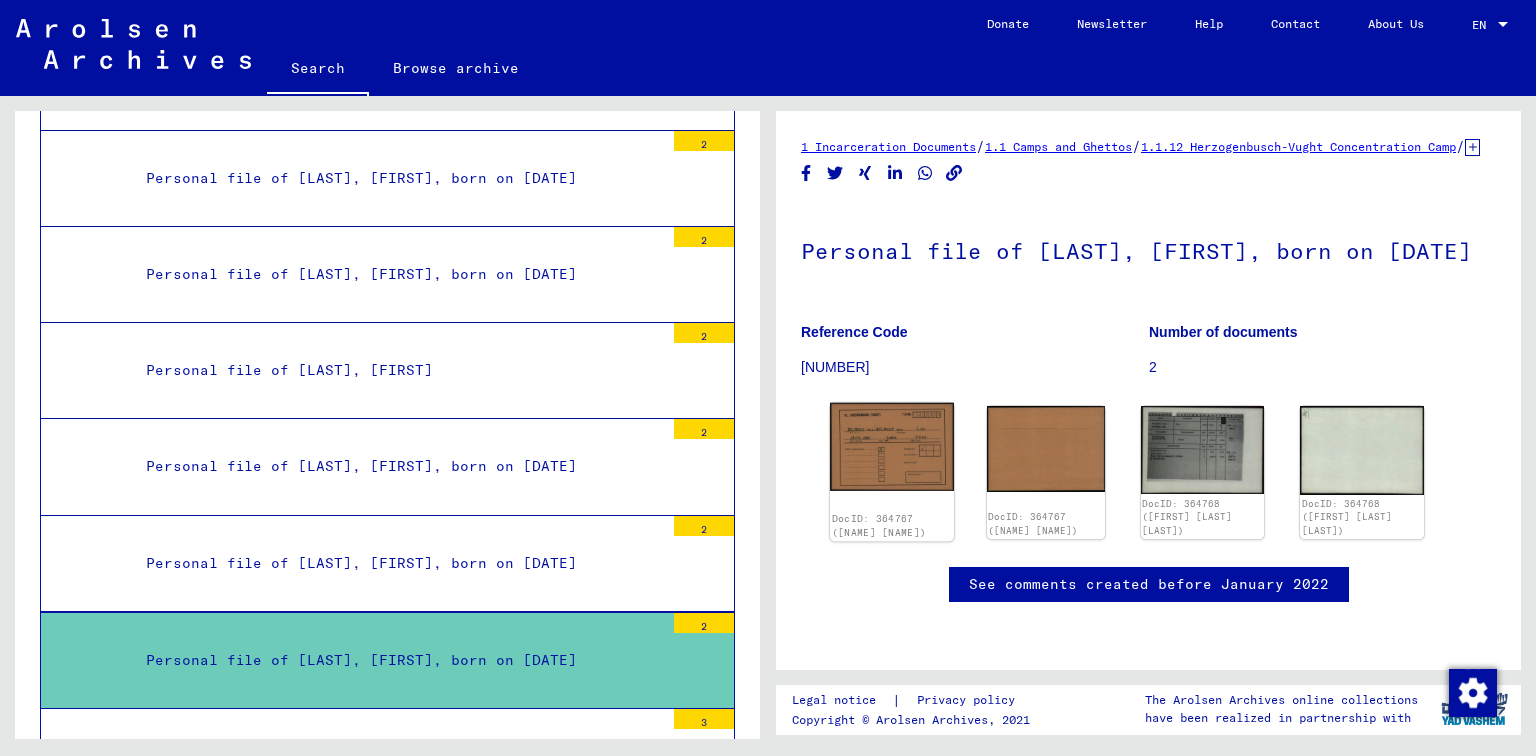 click 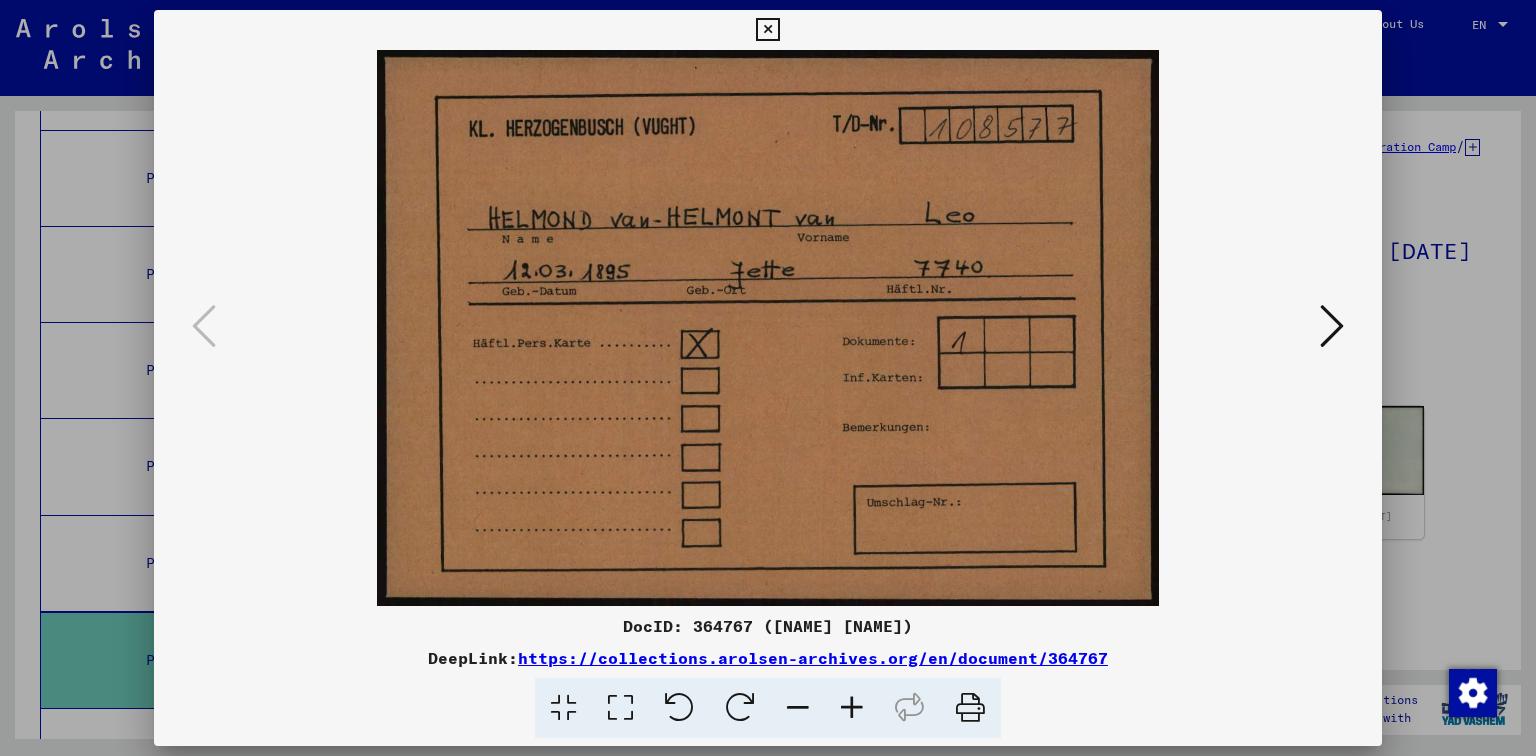 click at bounding box center [1332, 326] 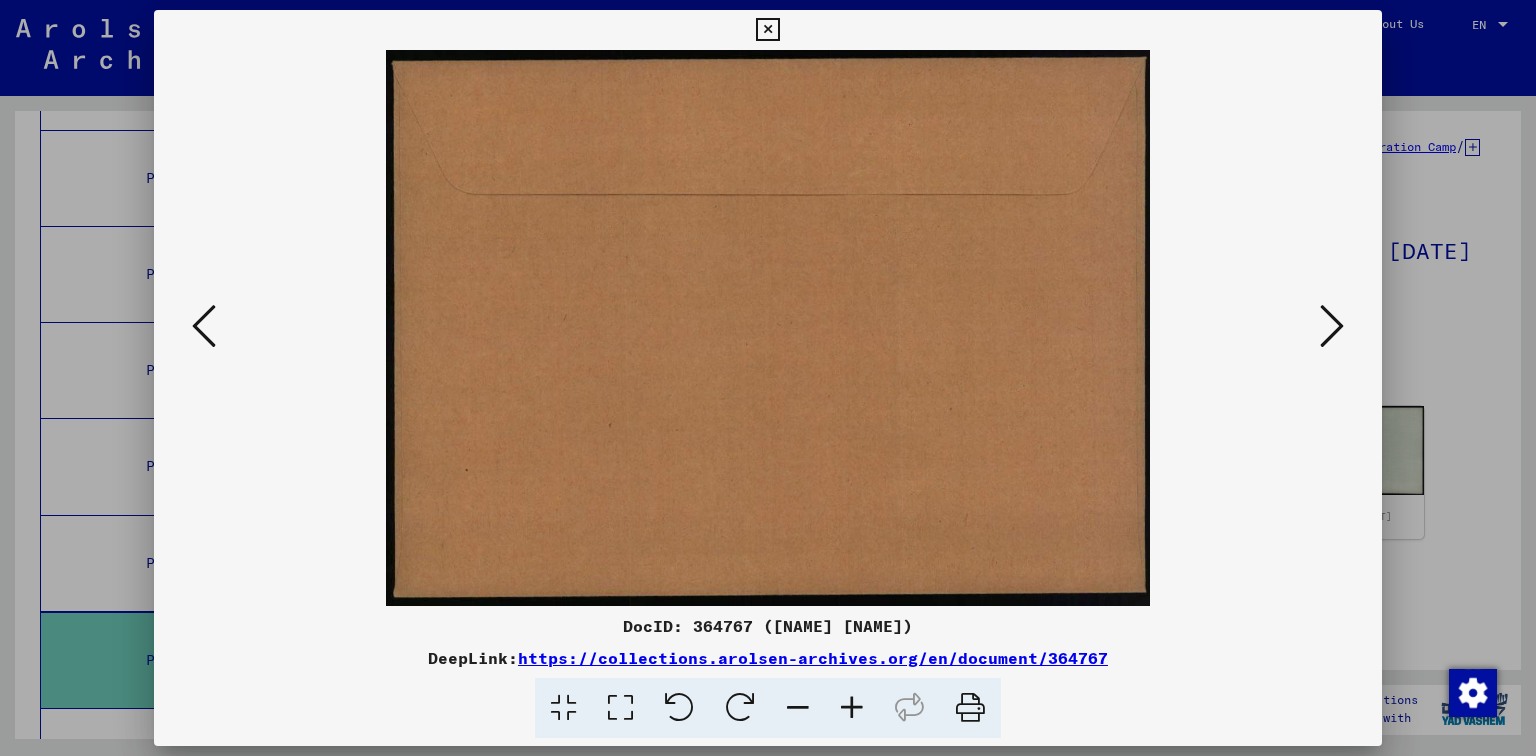 click at bounding box center [1332, 326] 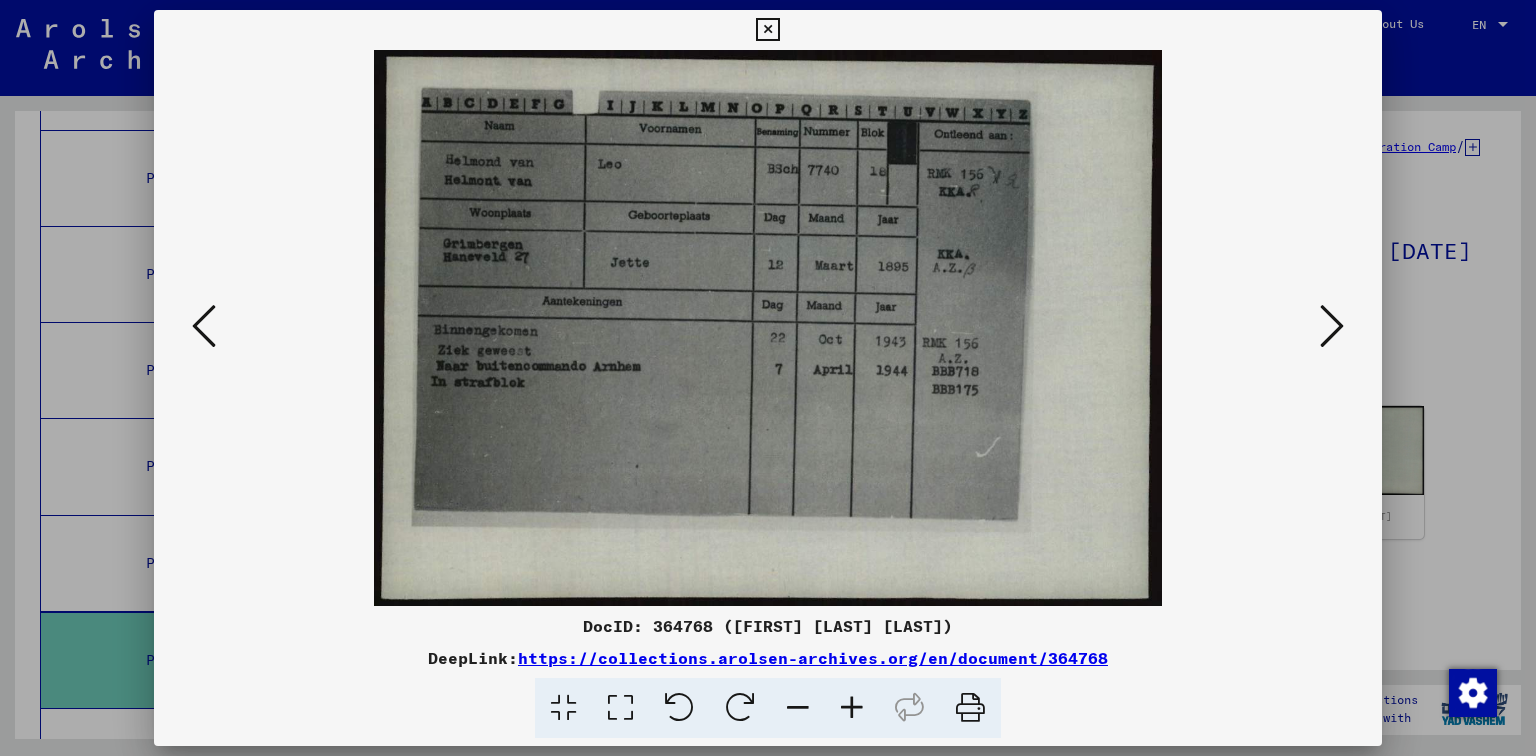 type 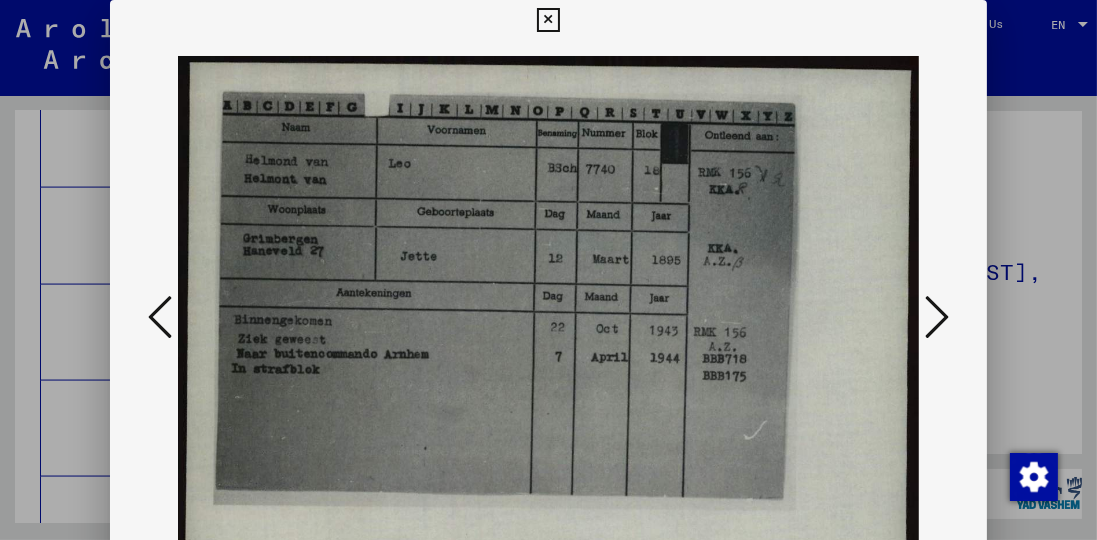 scroll, scrollTop: 26168, scrollLeft: 0, axis: vertical 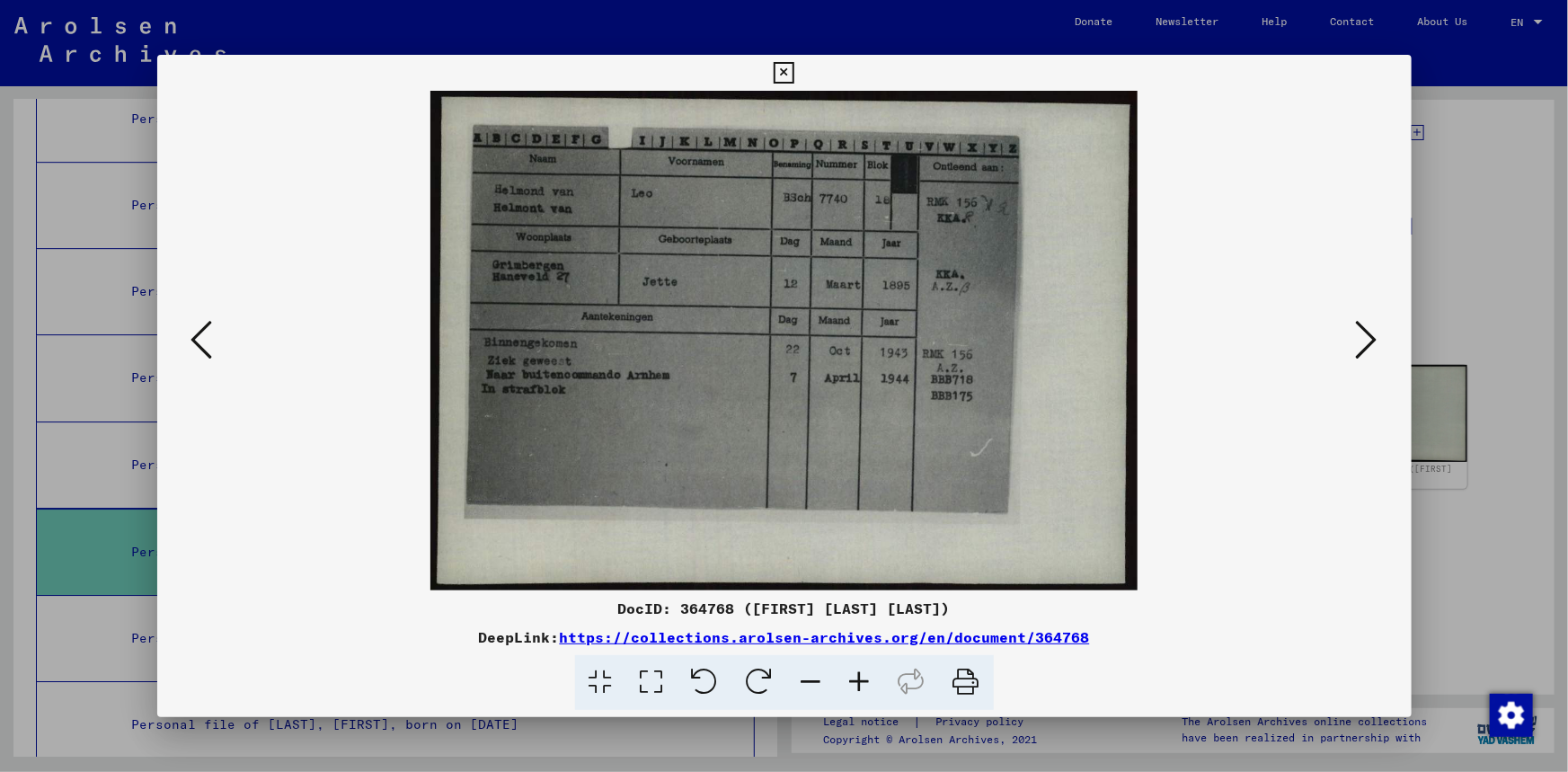 click at bounding box center (1367, 340) 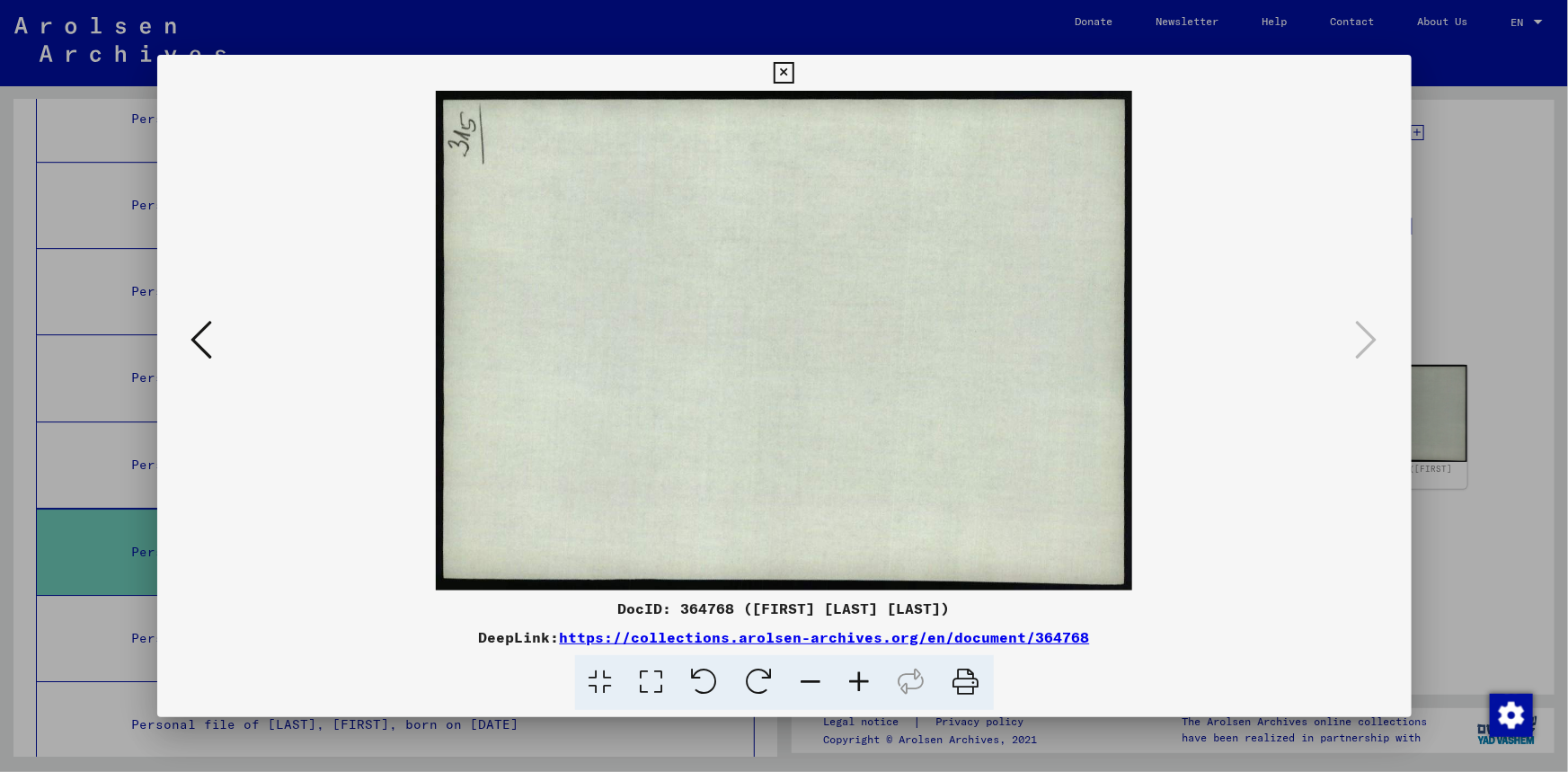 click at bounding box center [202, 340] 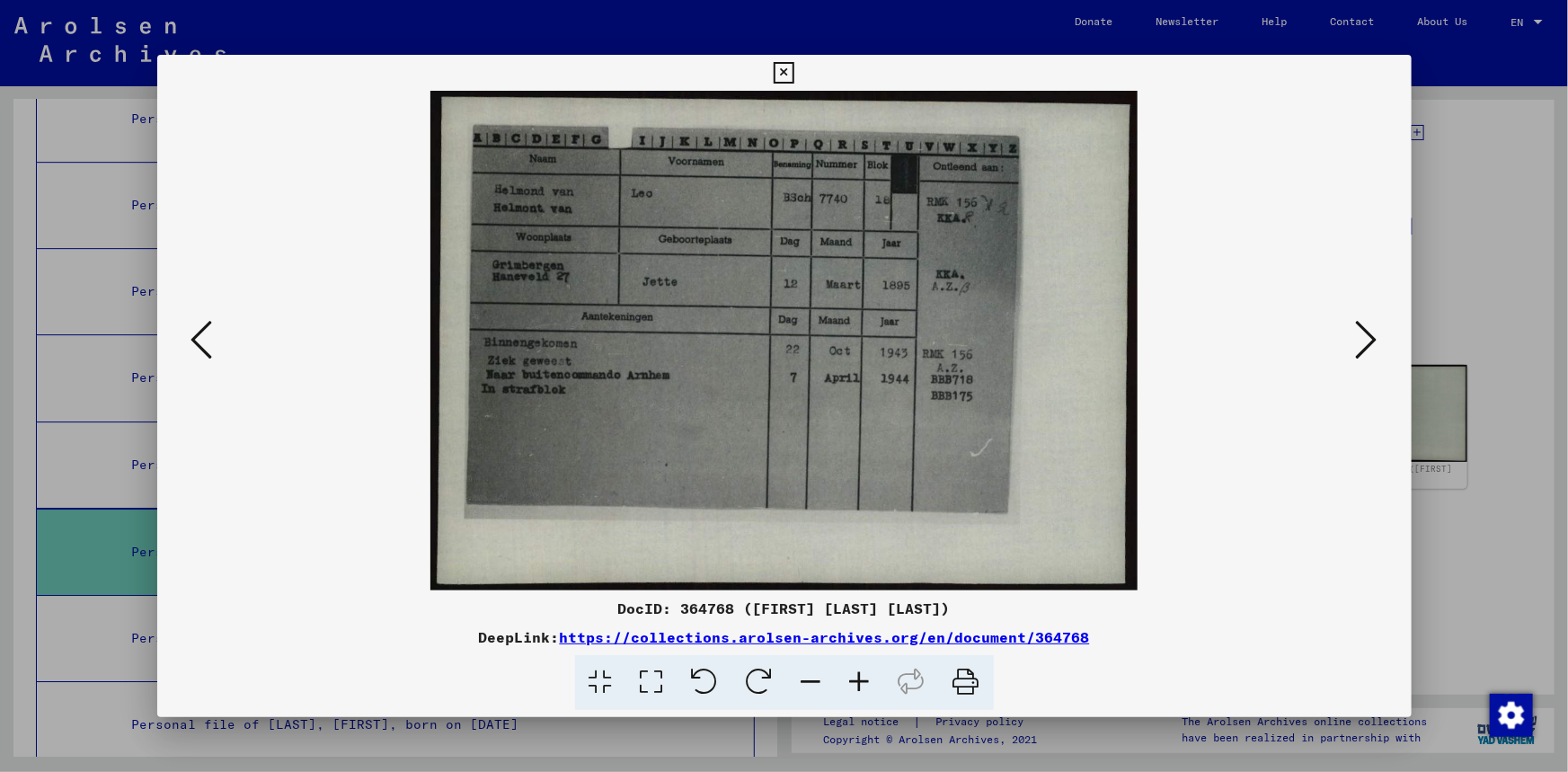 click at bounding box center [784, 73] 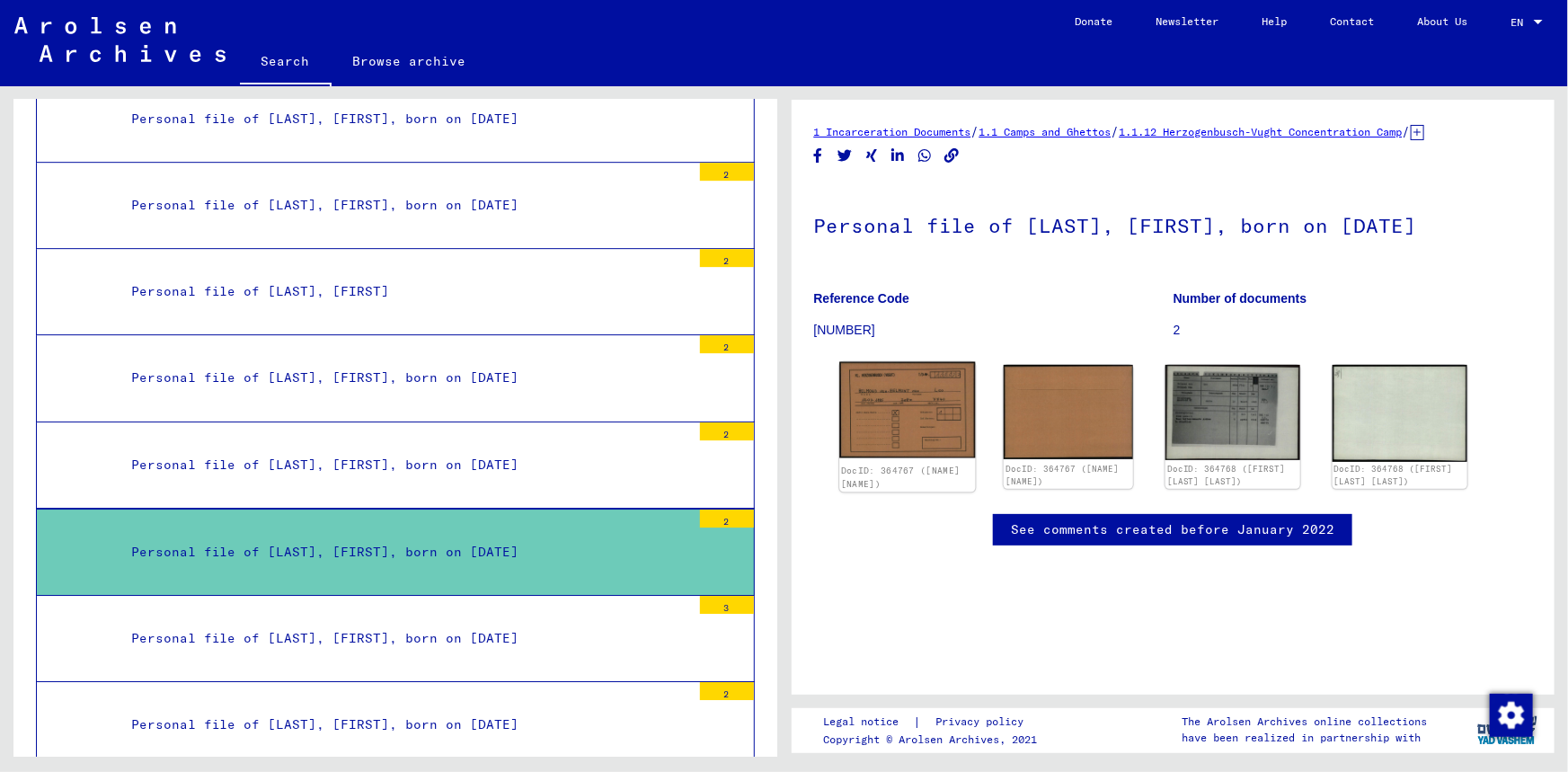 click 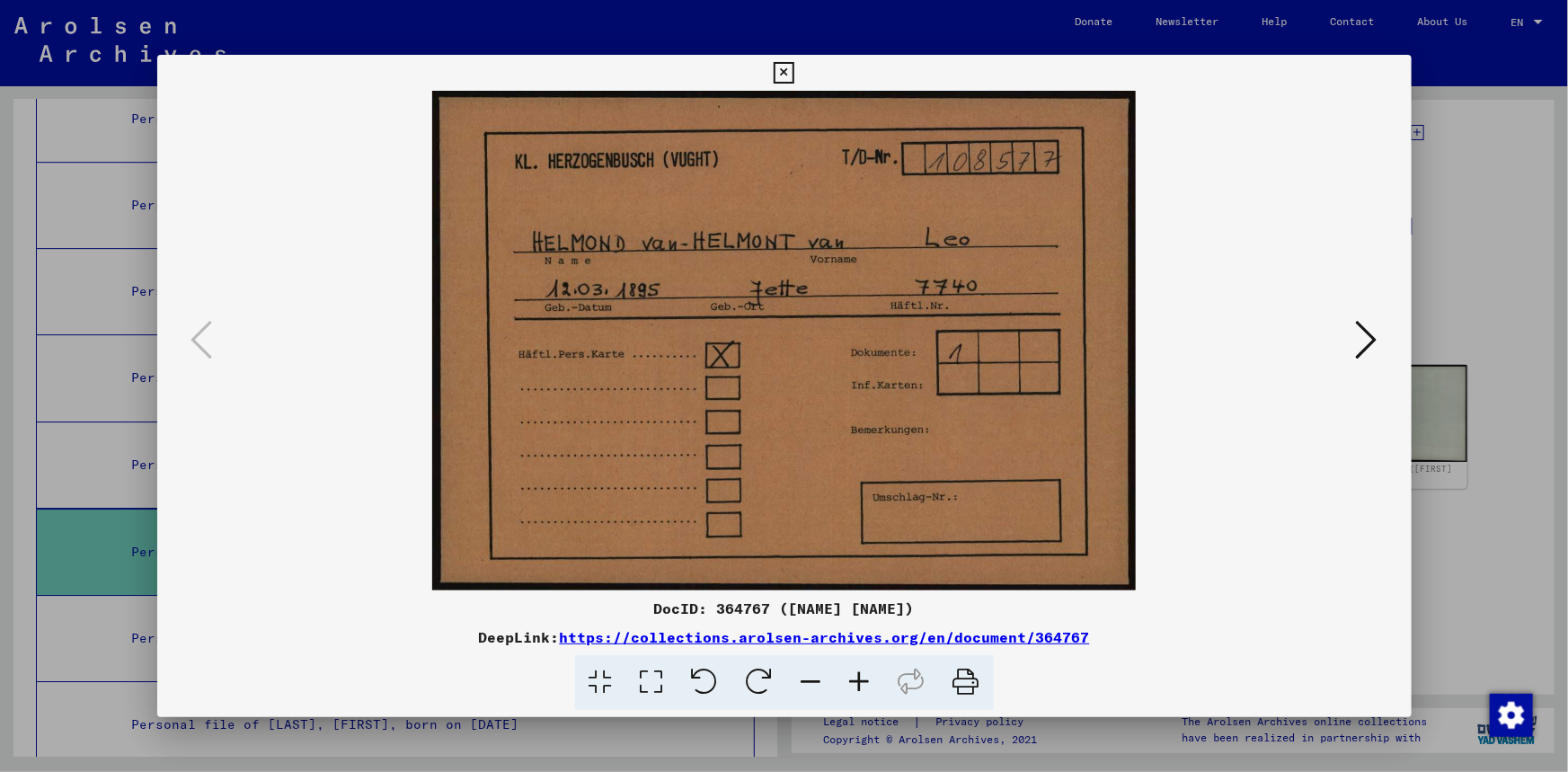 click at bounding box center [1367, 340] 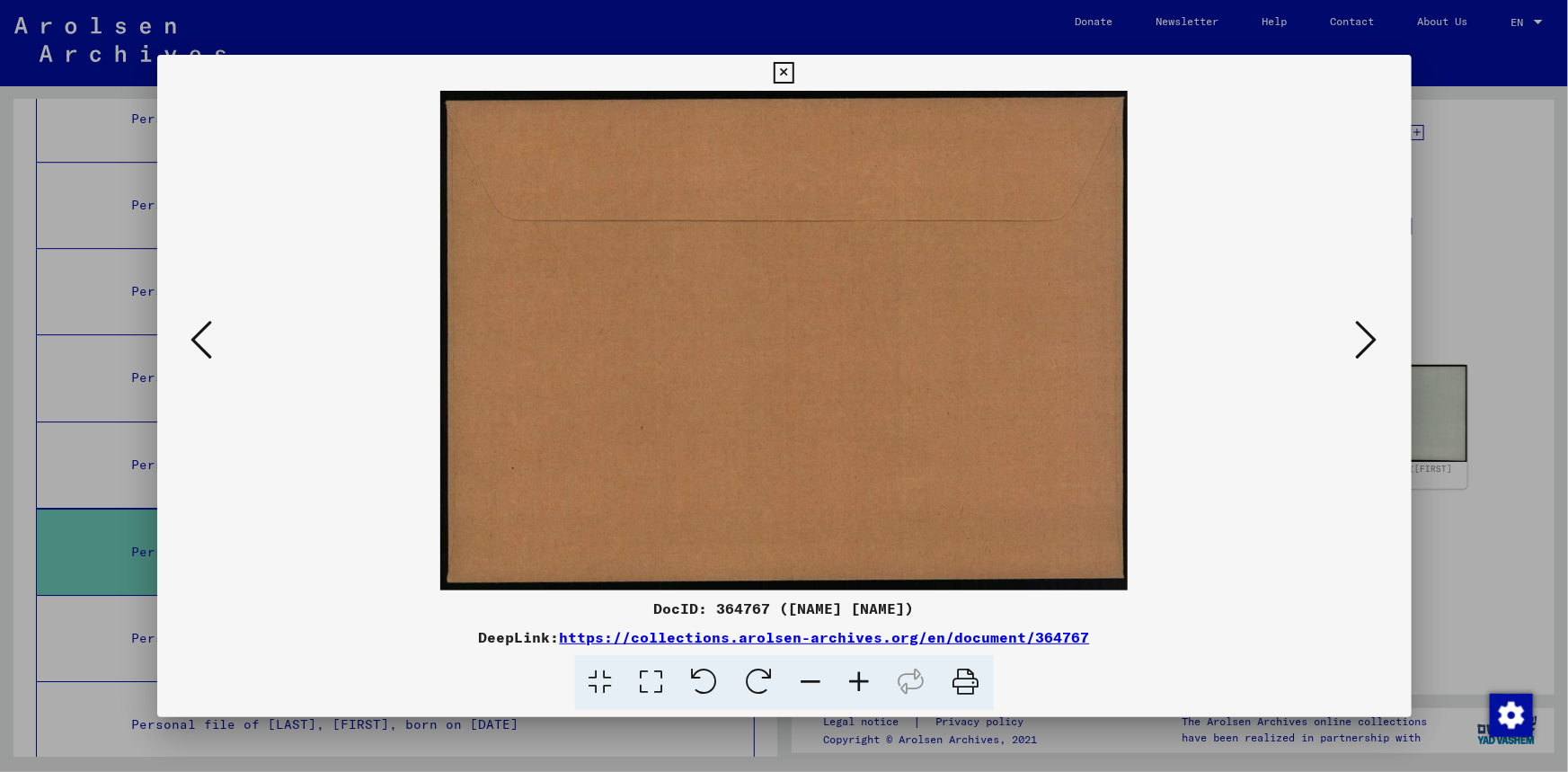 click at bounding box center (1367, 340) 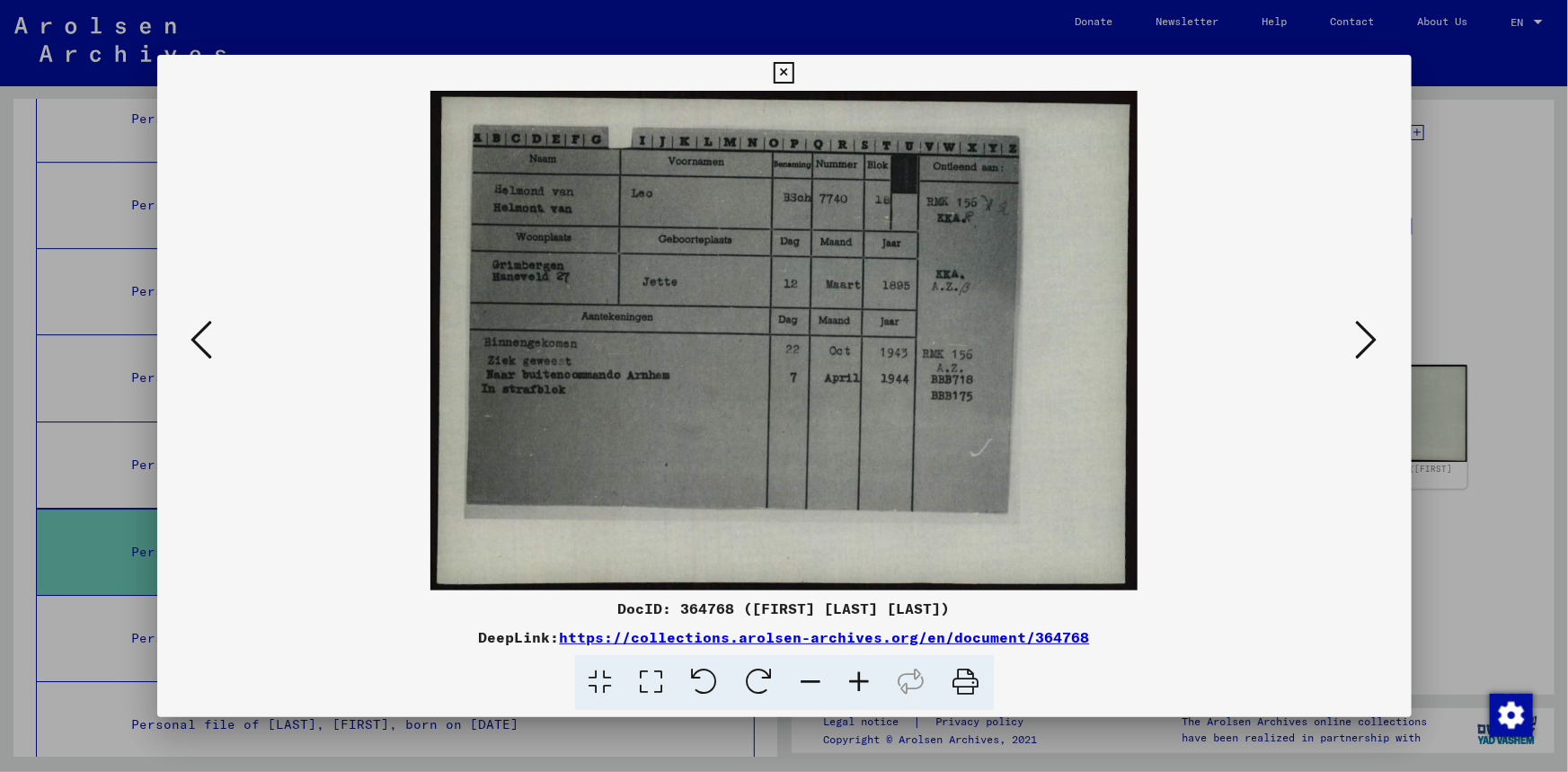 click at bounding box center [1367, 340] 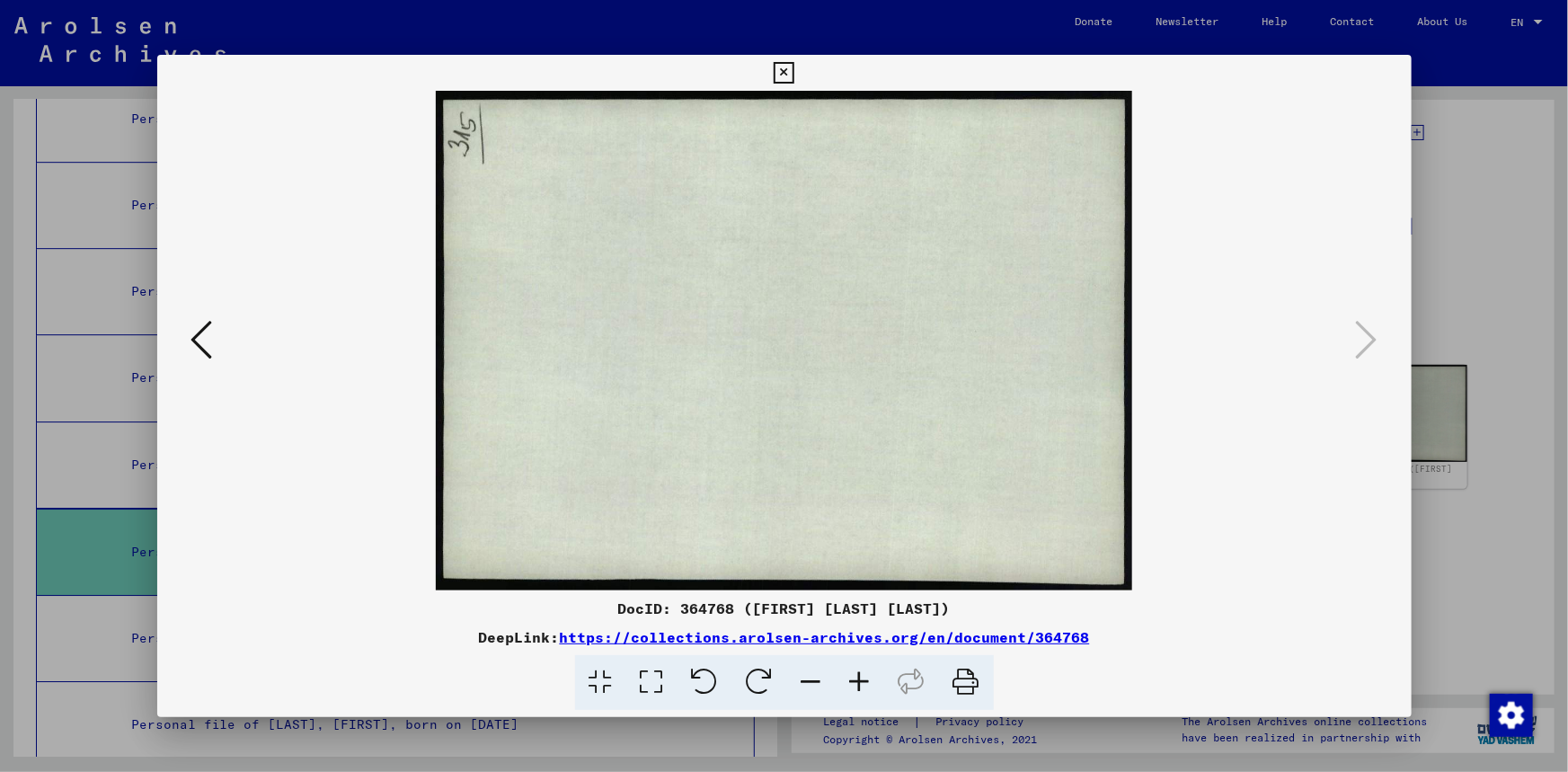 click at bounding box center [202, 340] 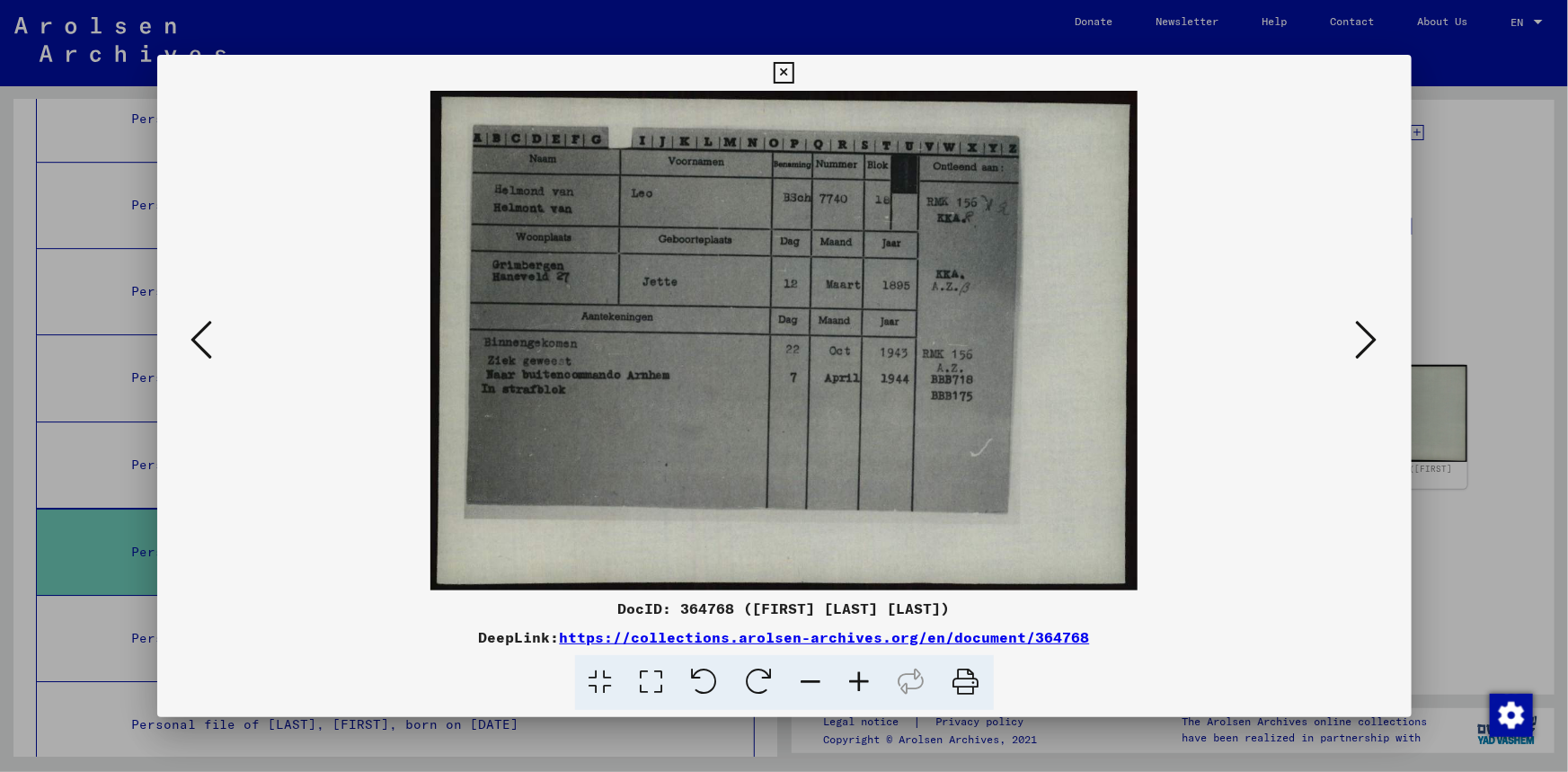 click at bounding box center (202, 340) 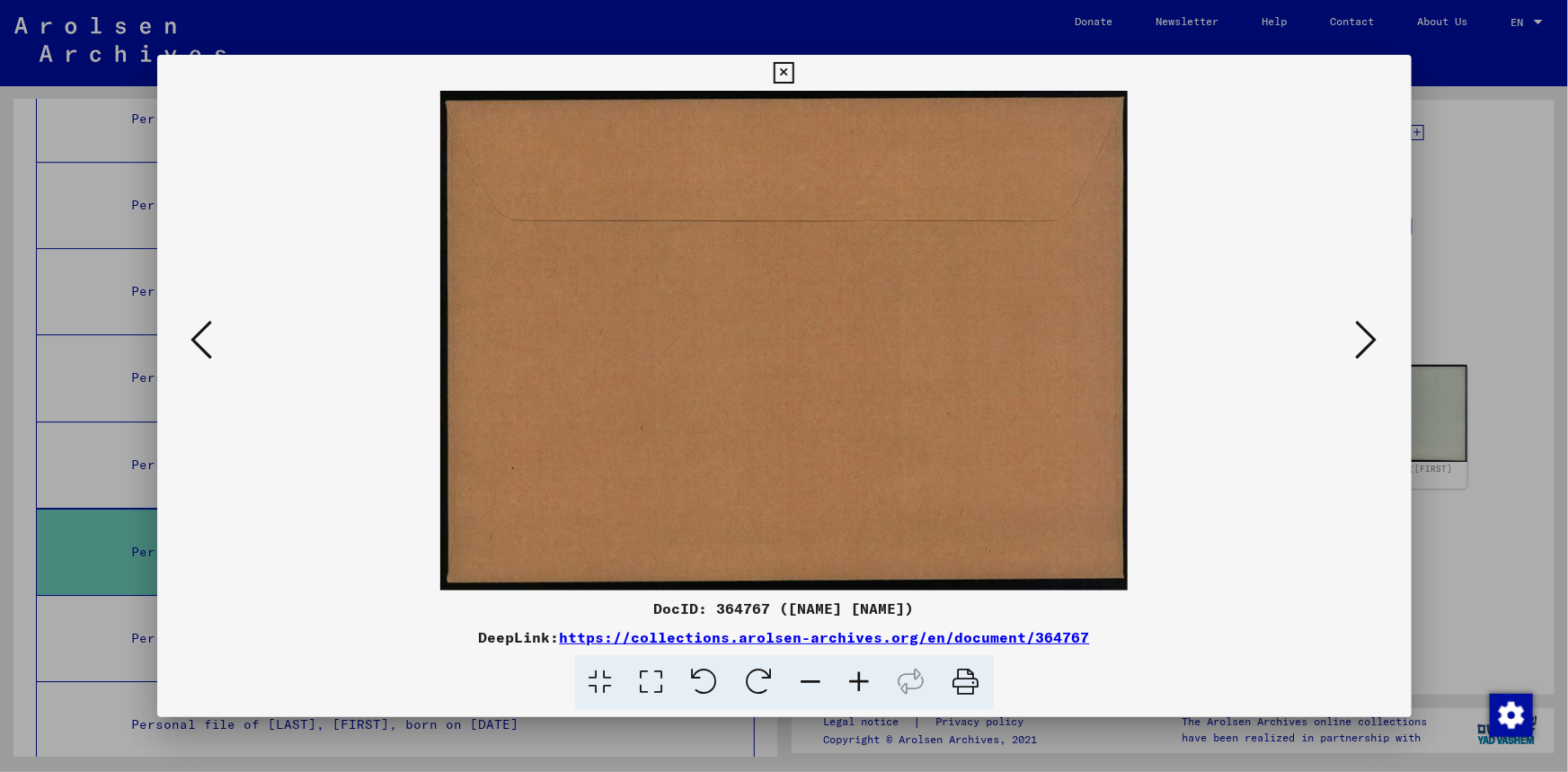 click at bounding box center [202, 340] 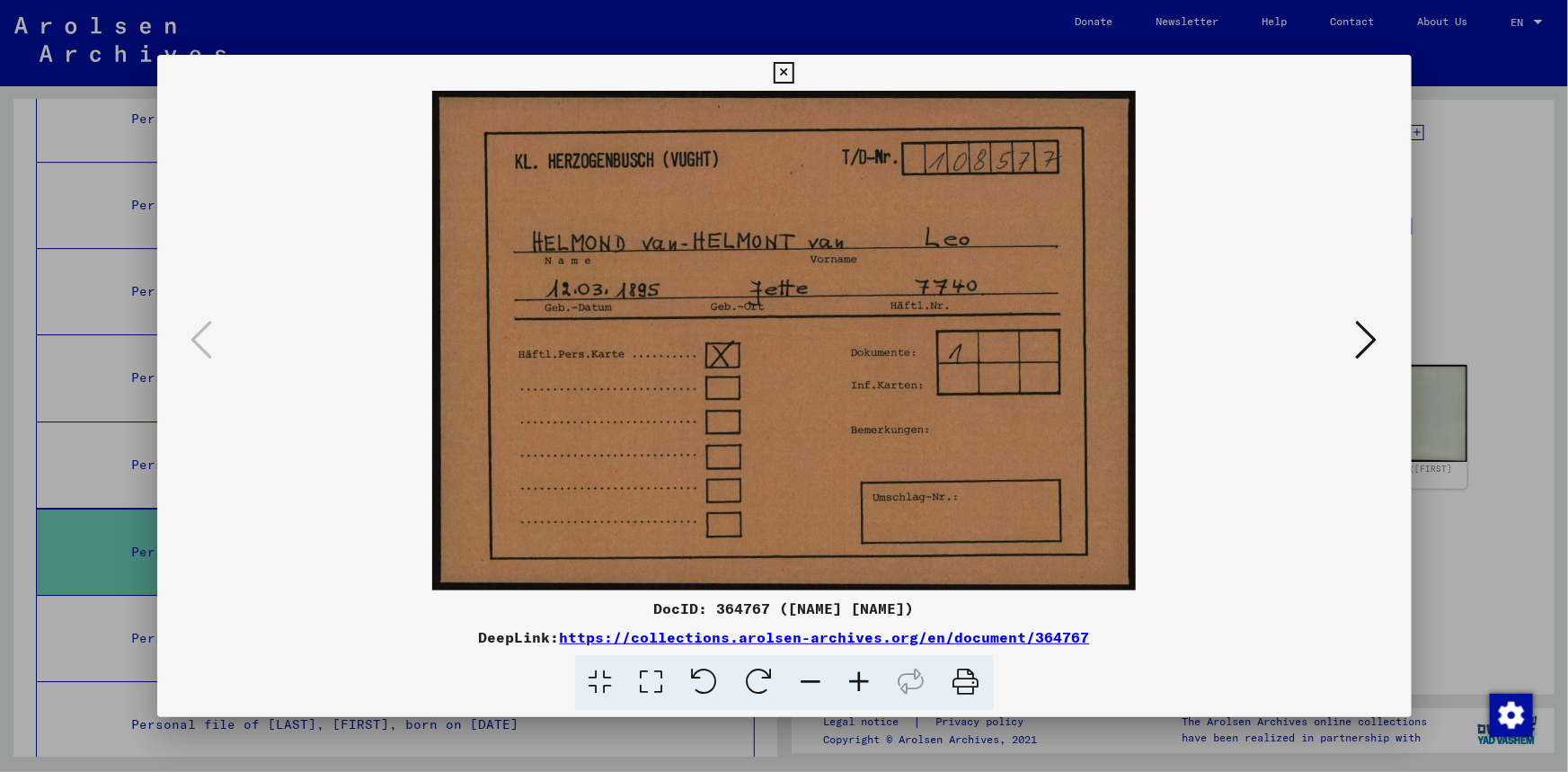 click on "https://collections.arolsen-archives.org/en/document/364767" at bounding box center [825, 637] 